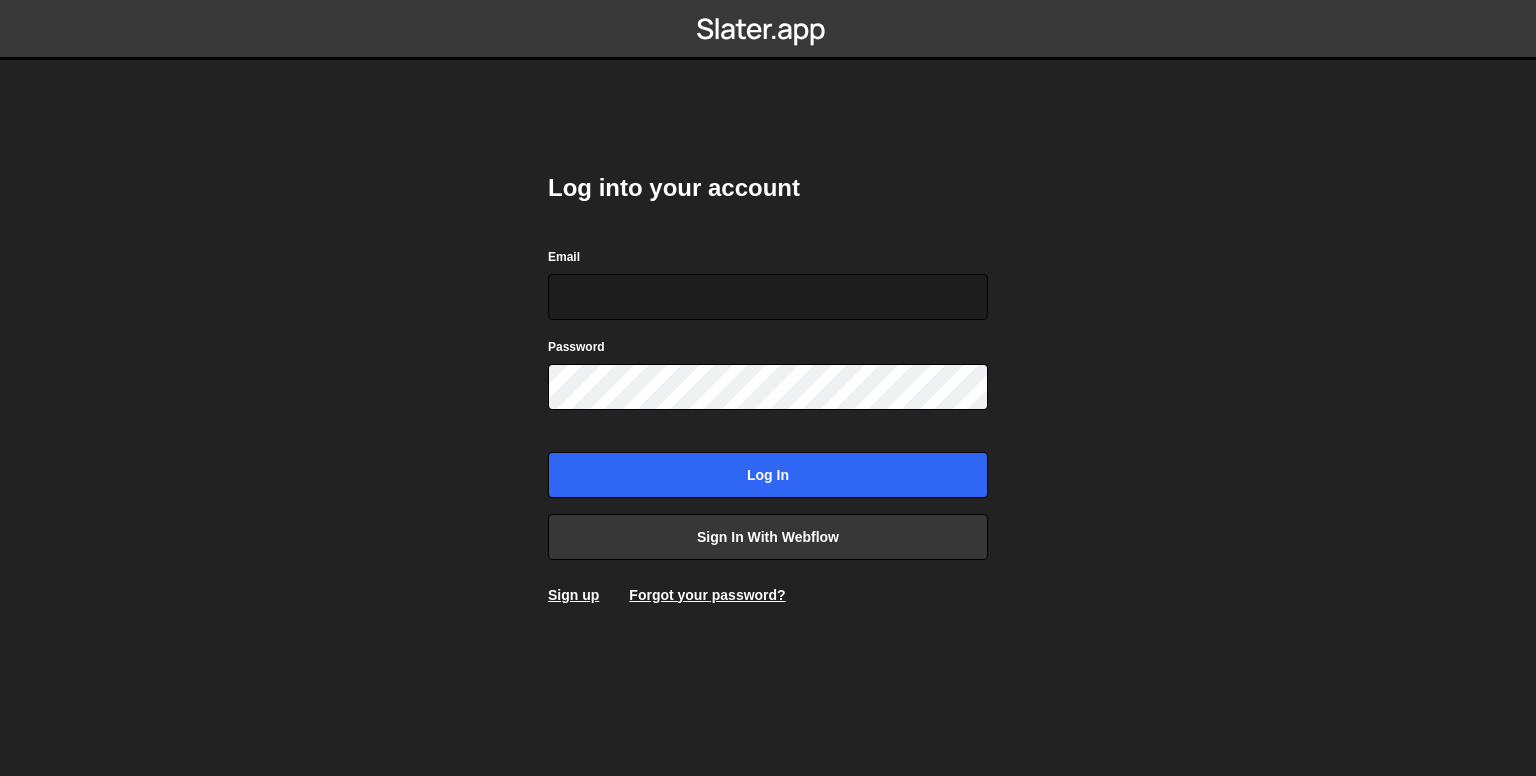 scroll, scrollTop: 0, scrollLeft: 0, axis: both 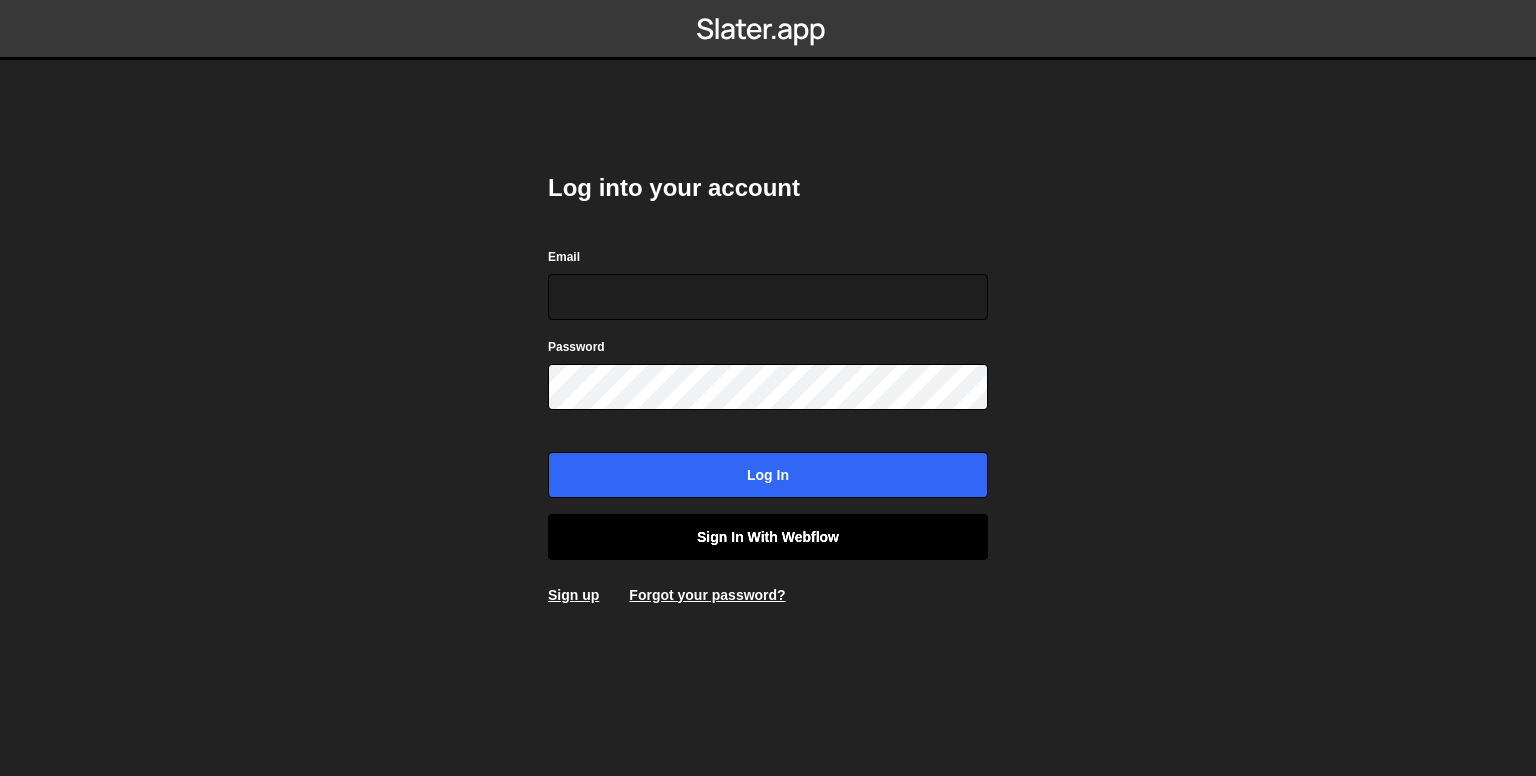 click on "Sign in with Webflow" at bounding box center (768, 537) 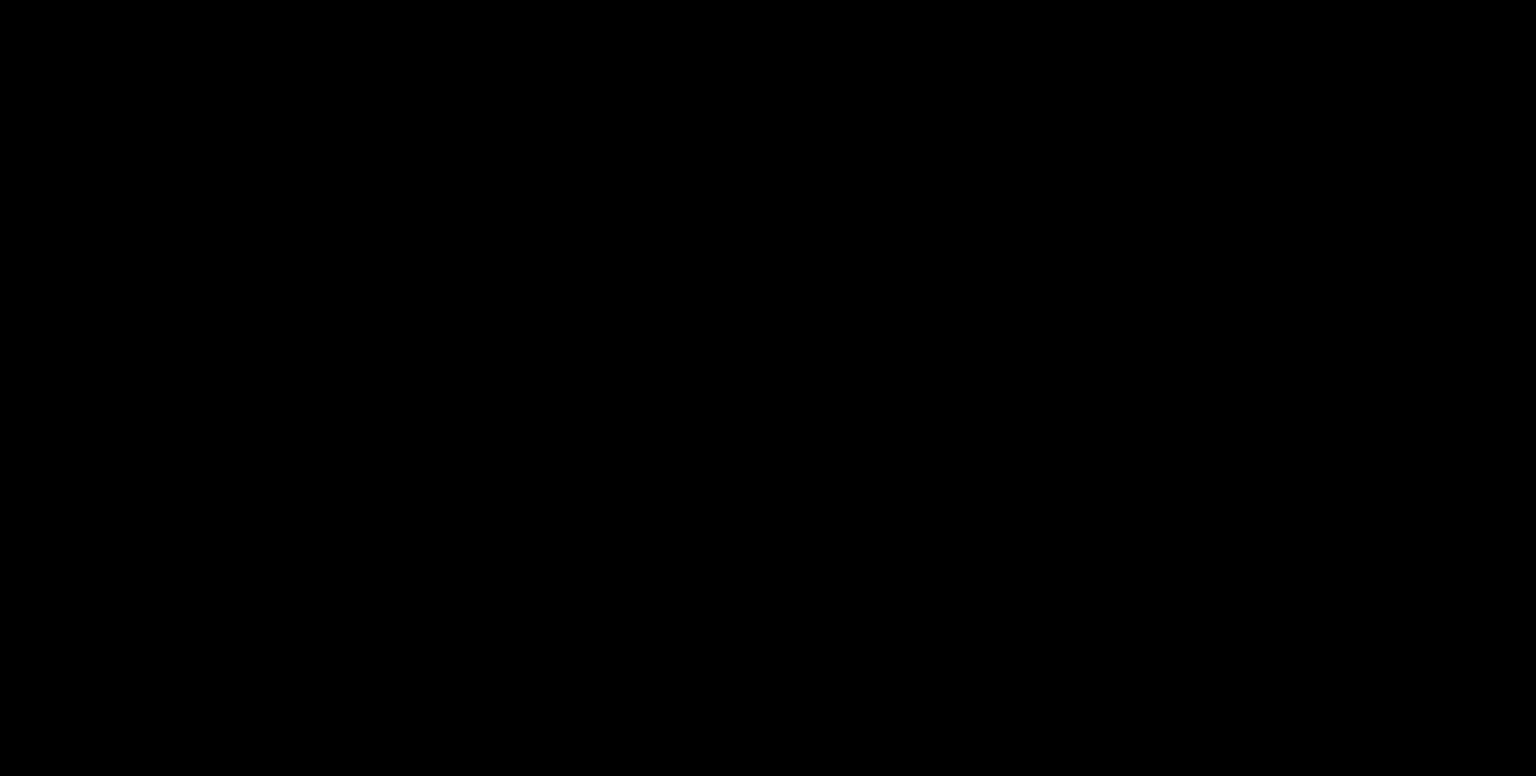 scroll, scrollTop: 0, scrollLeft: 0, axis: both 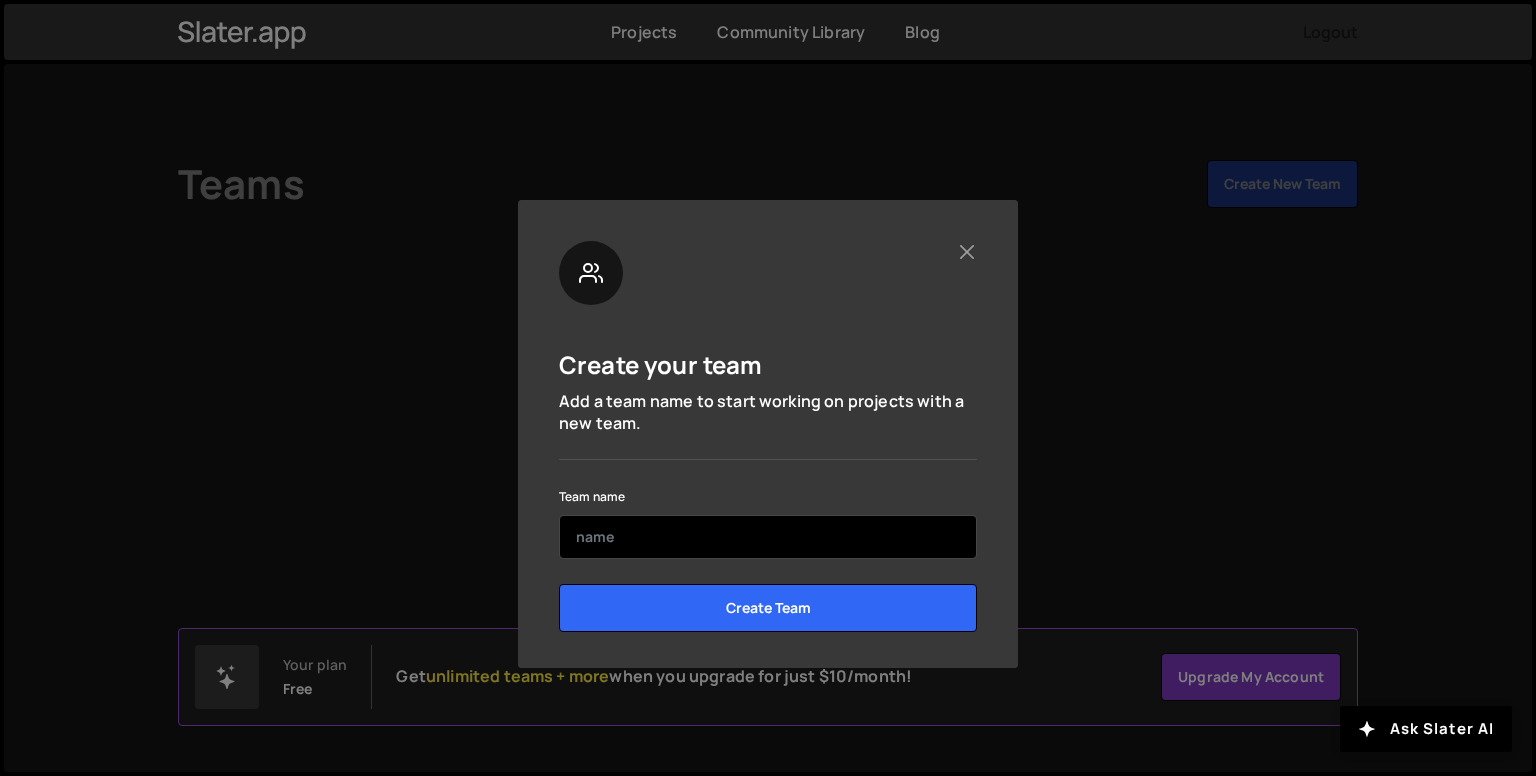 click at bounding box center [768, 537] 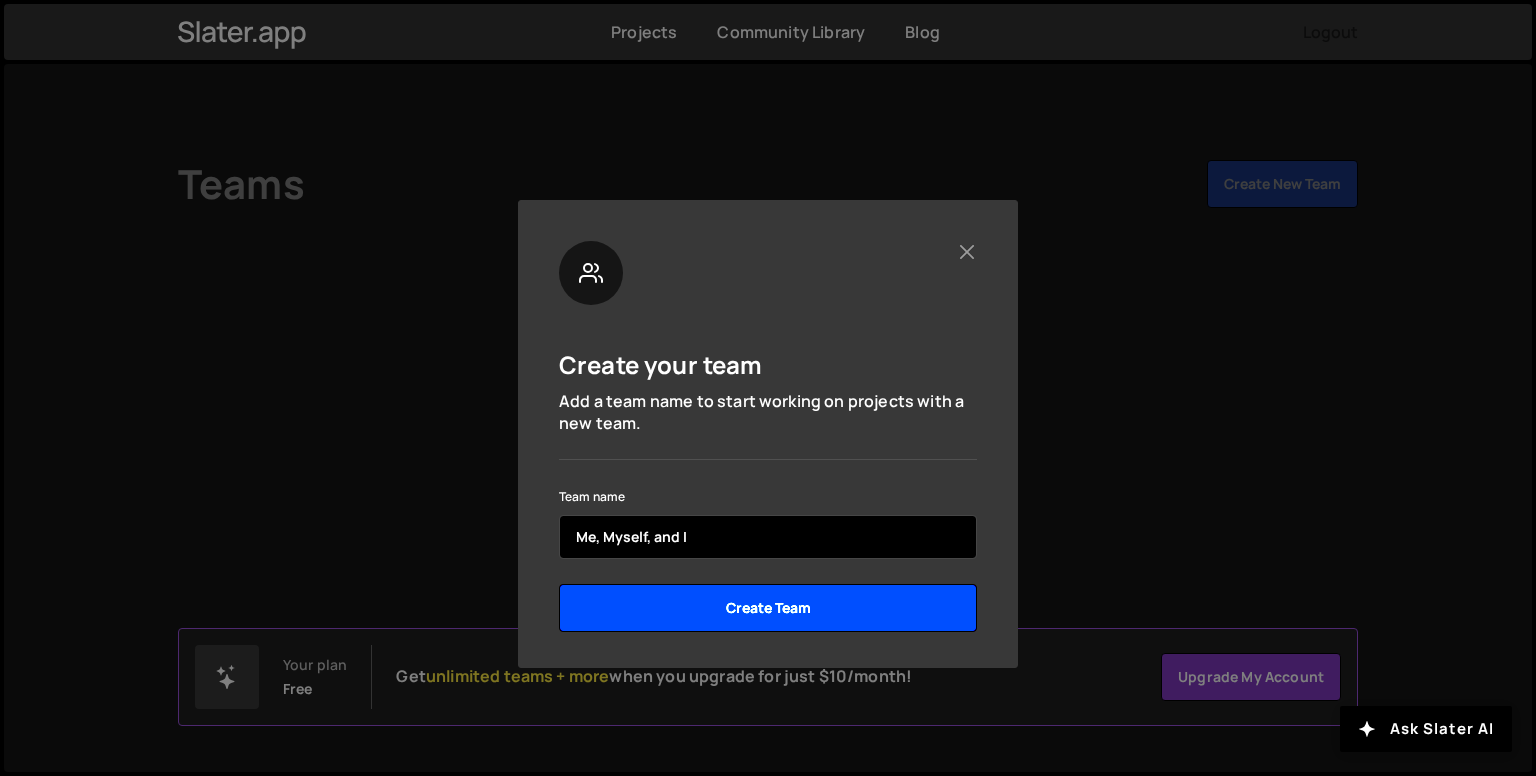 type on "Me, Myself, and I" 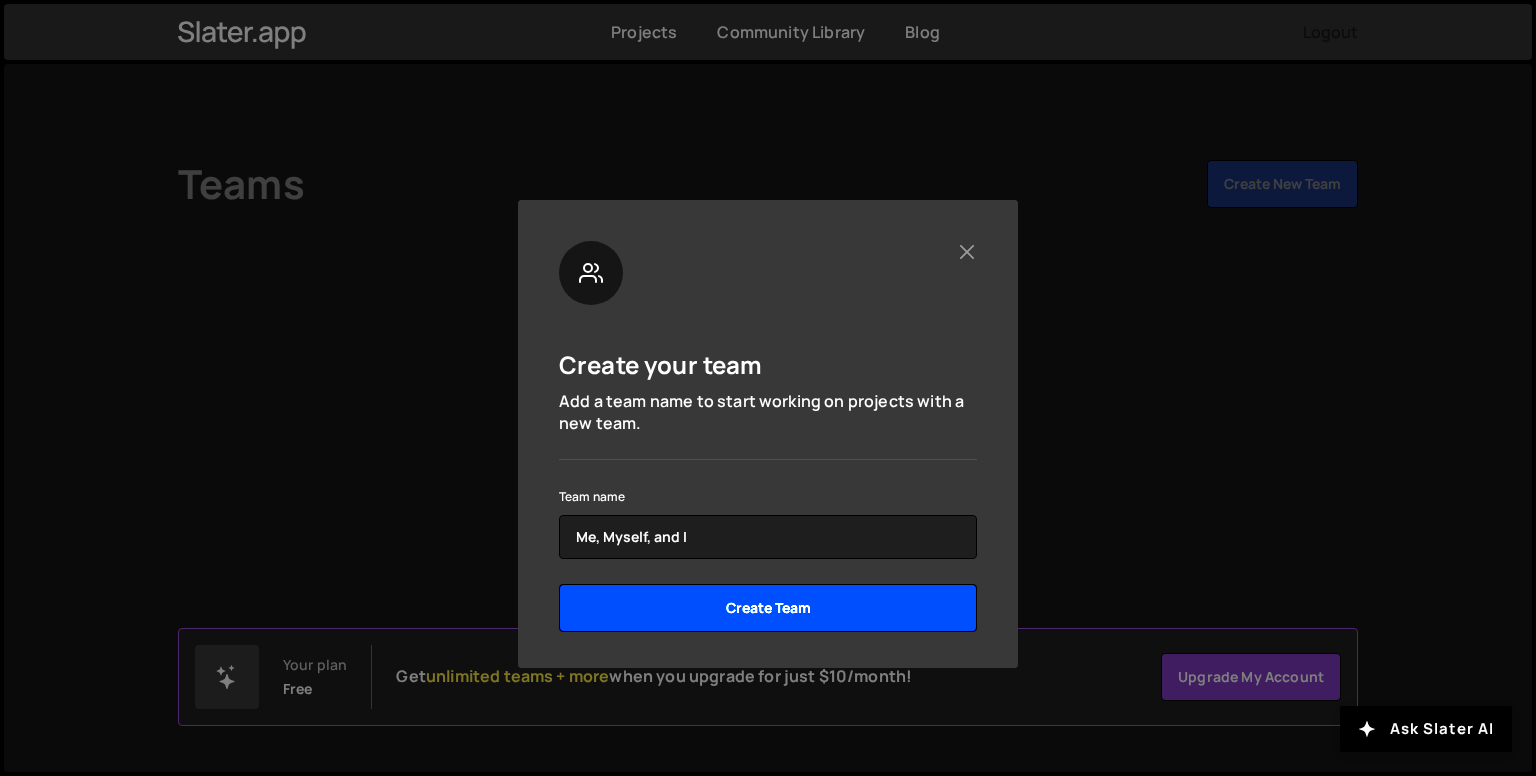 click on "Create Team" at bounding box center (768, 608) 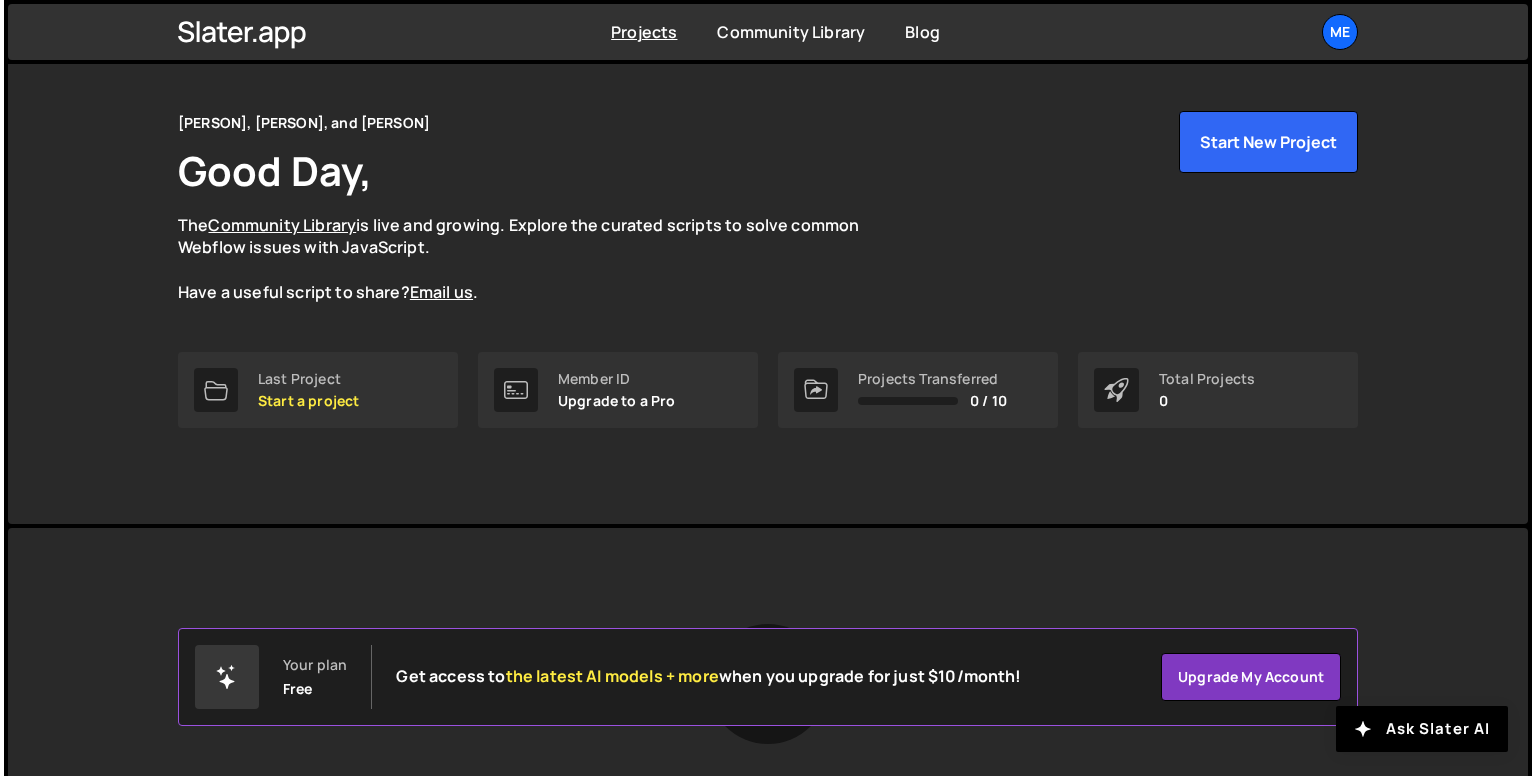 scroll, scrollTop: 0, scrollLeft: 0, axis: both 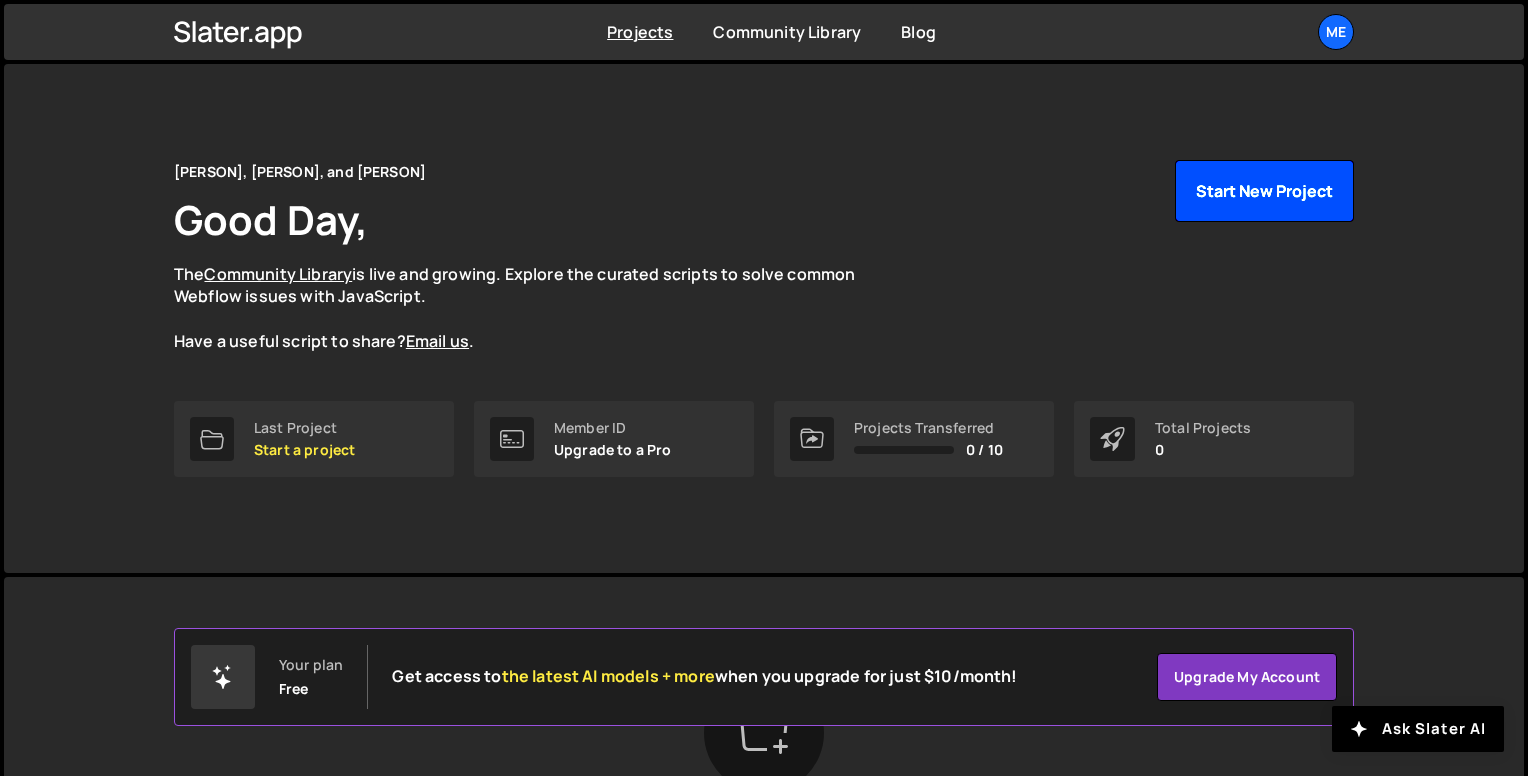 click on "Start New Project" at bounding box center [1264, 191] 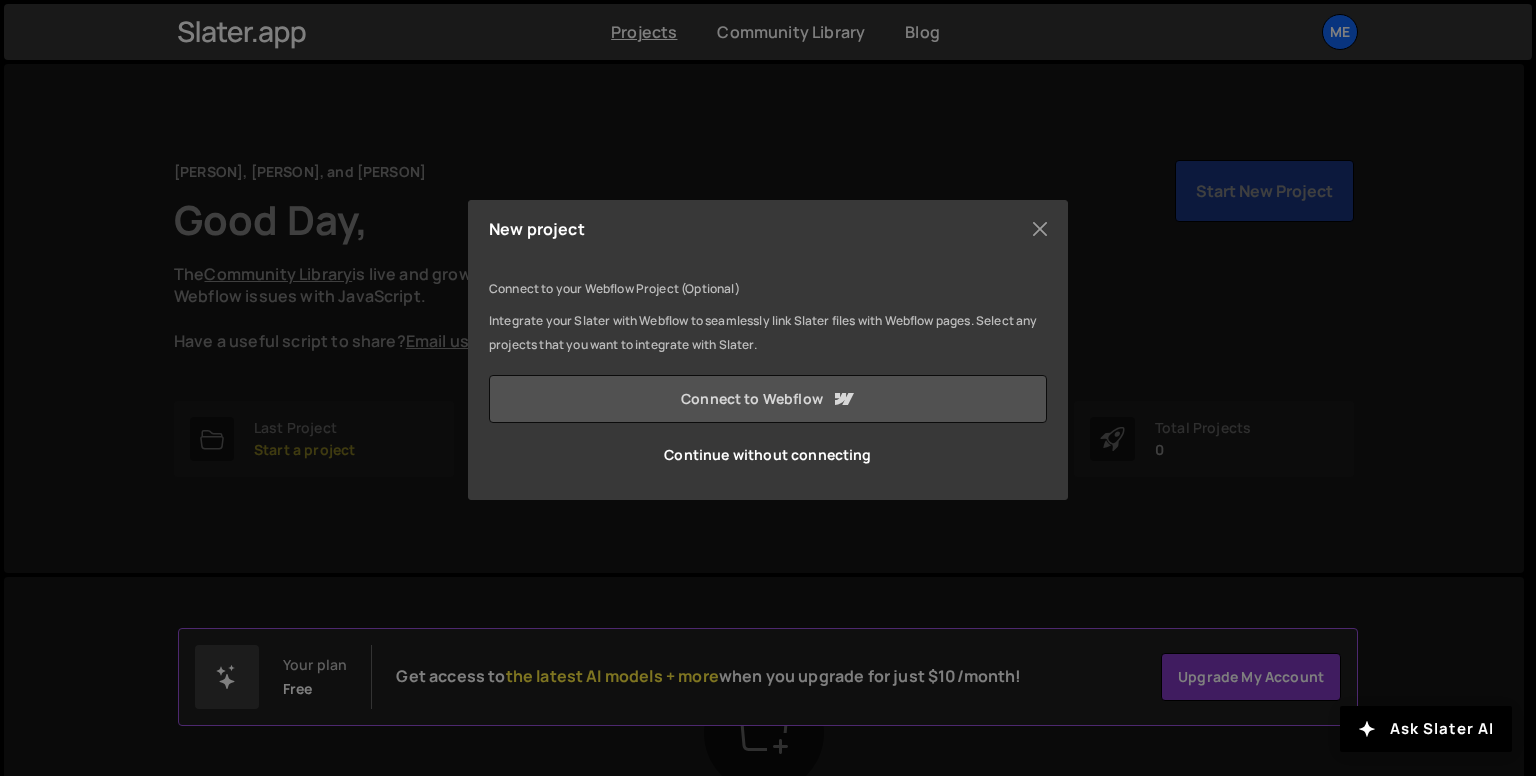 click on "Connect to Webflow" at bounding box center [768, 399] 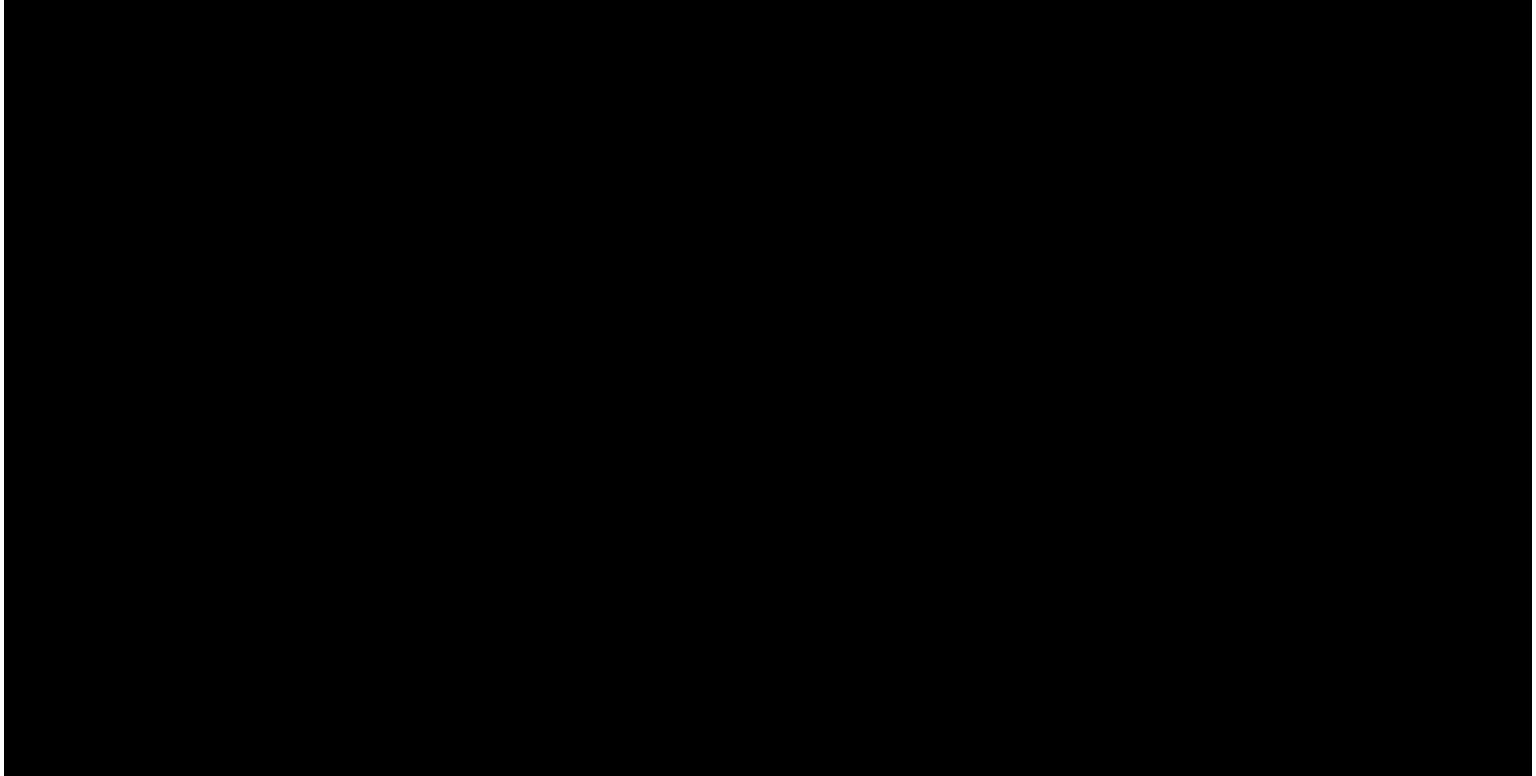 scroll, scrollTop: 0, scrollLeft: 0, axis: both 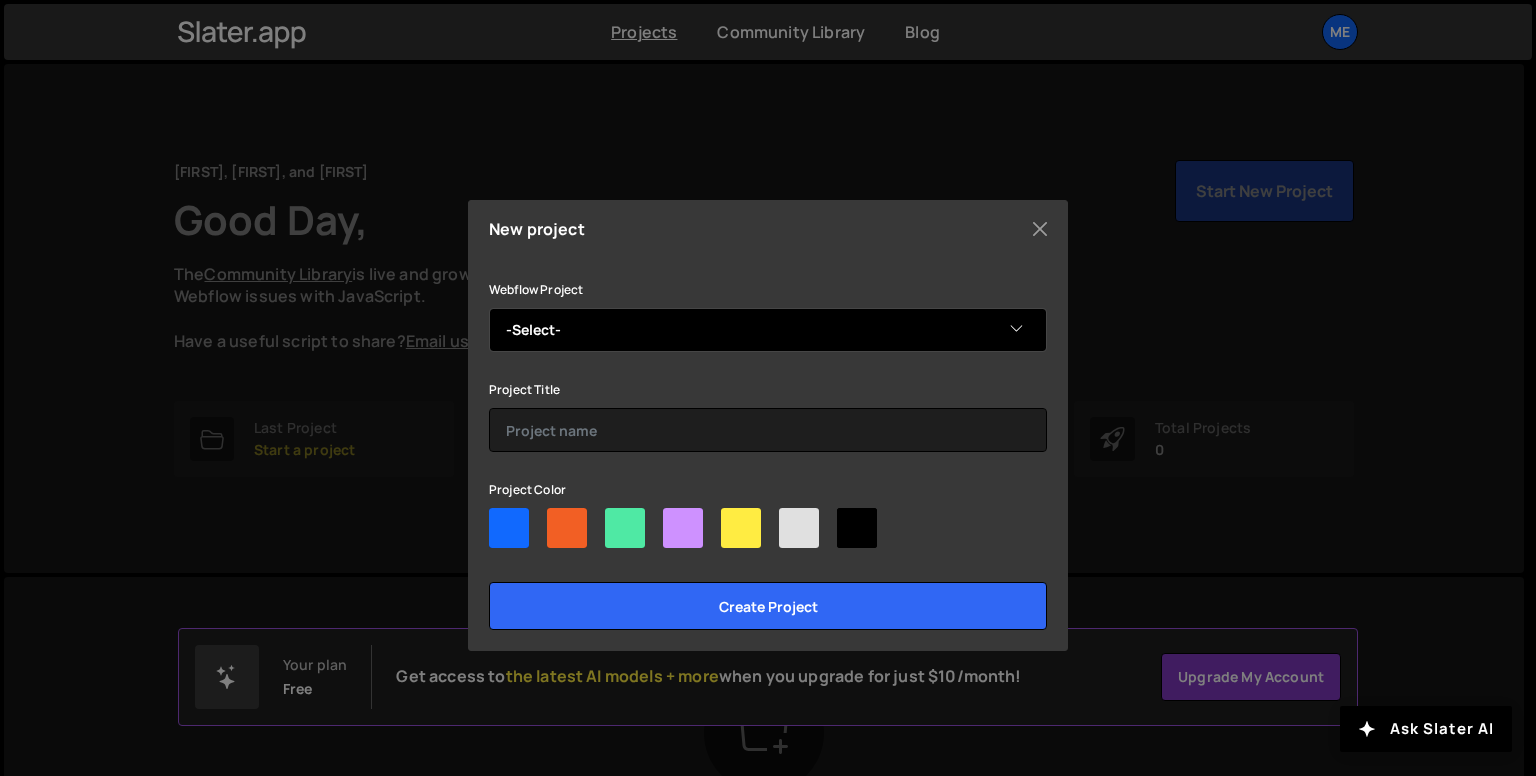 click on "-Select-
[PROJECTNAME]" at bounding box center (768, 330) 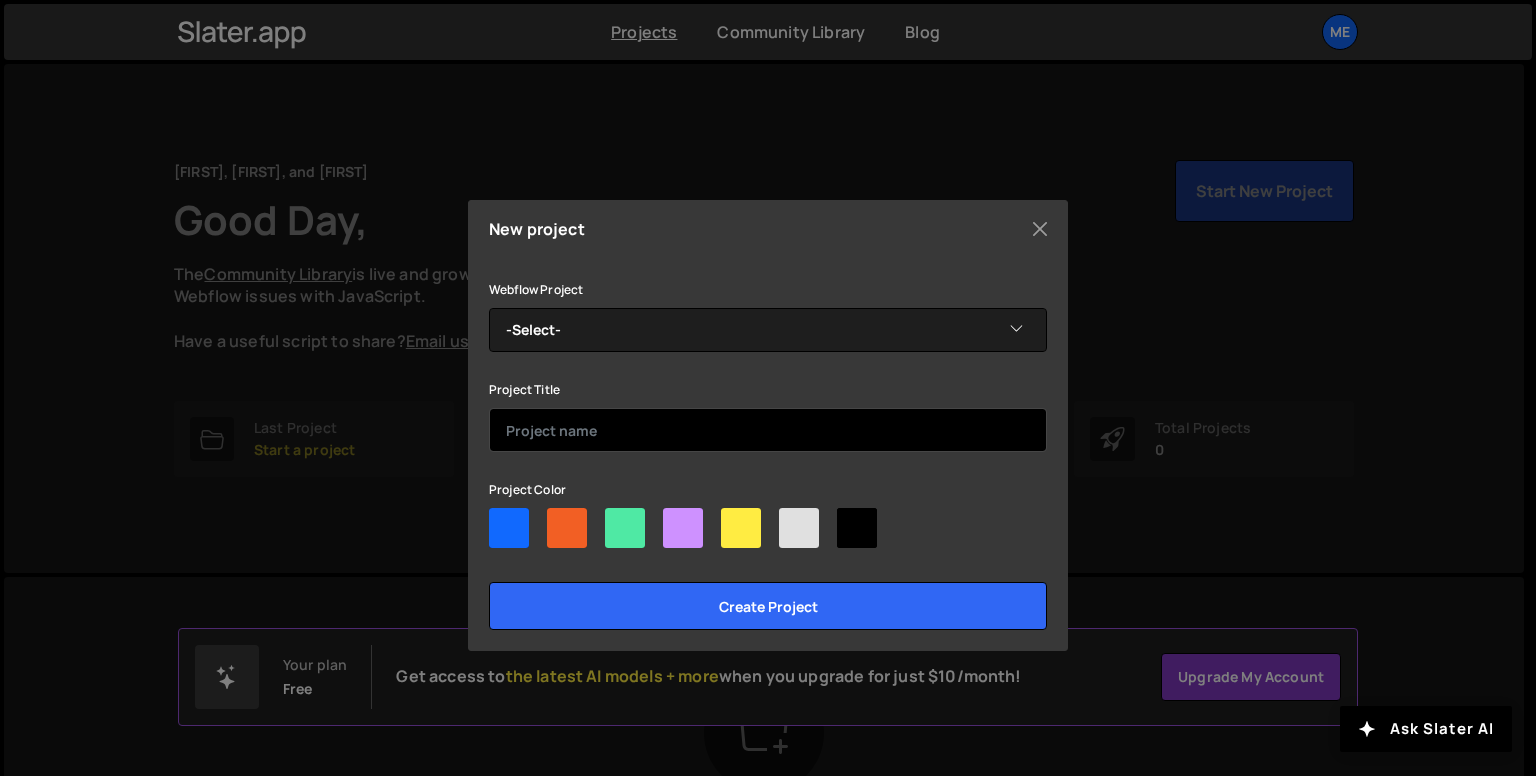click at bounding box center (768, 430) 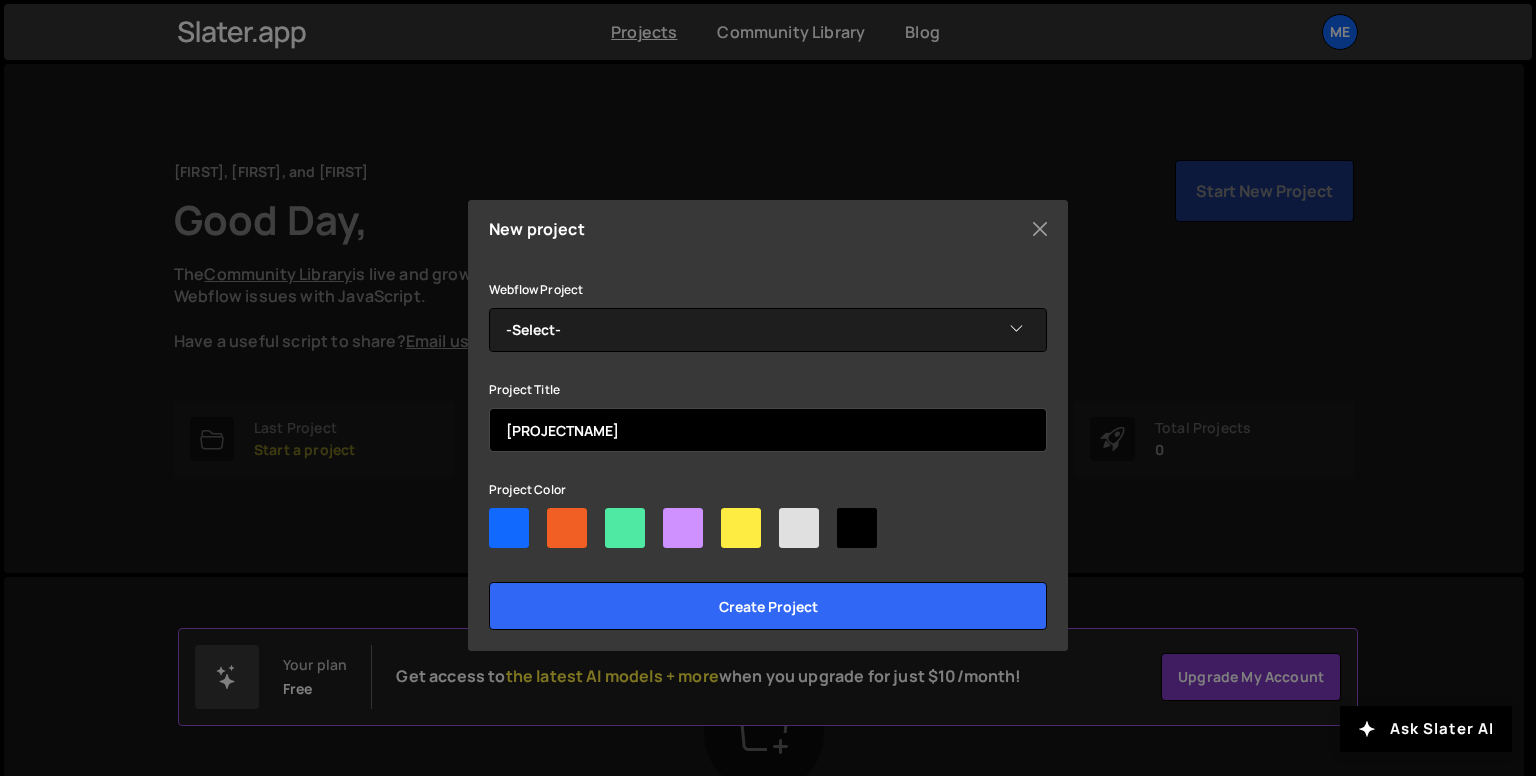 type on "[PROJECTNAME]" 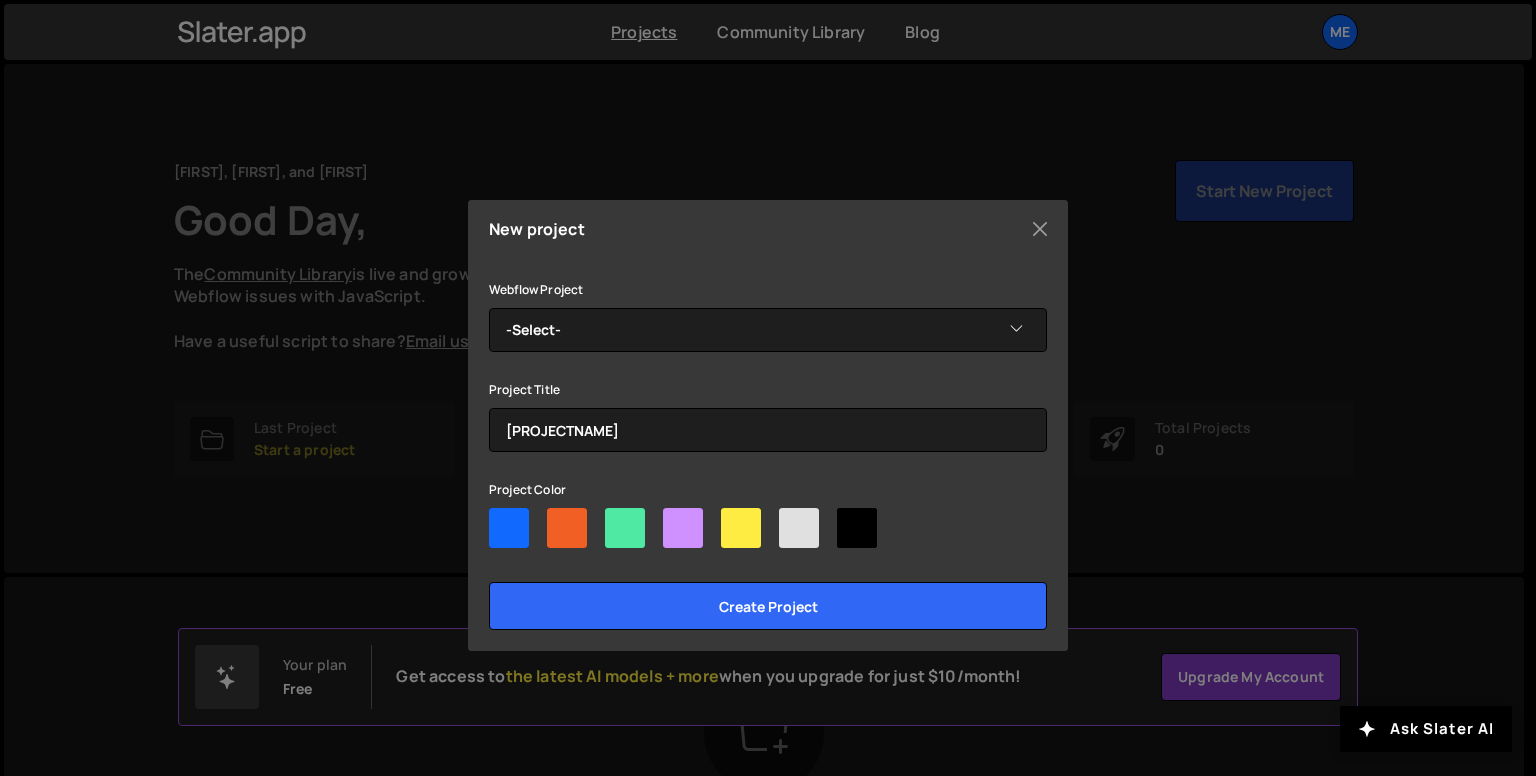 click at bounding box center (509, 528) 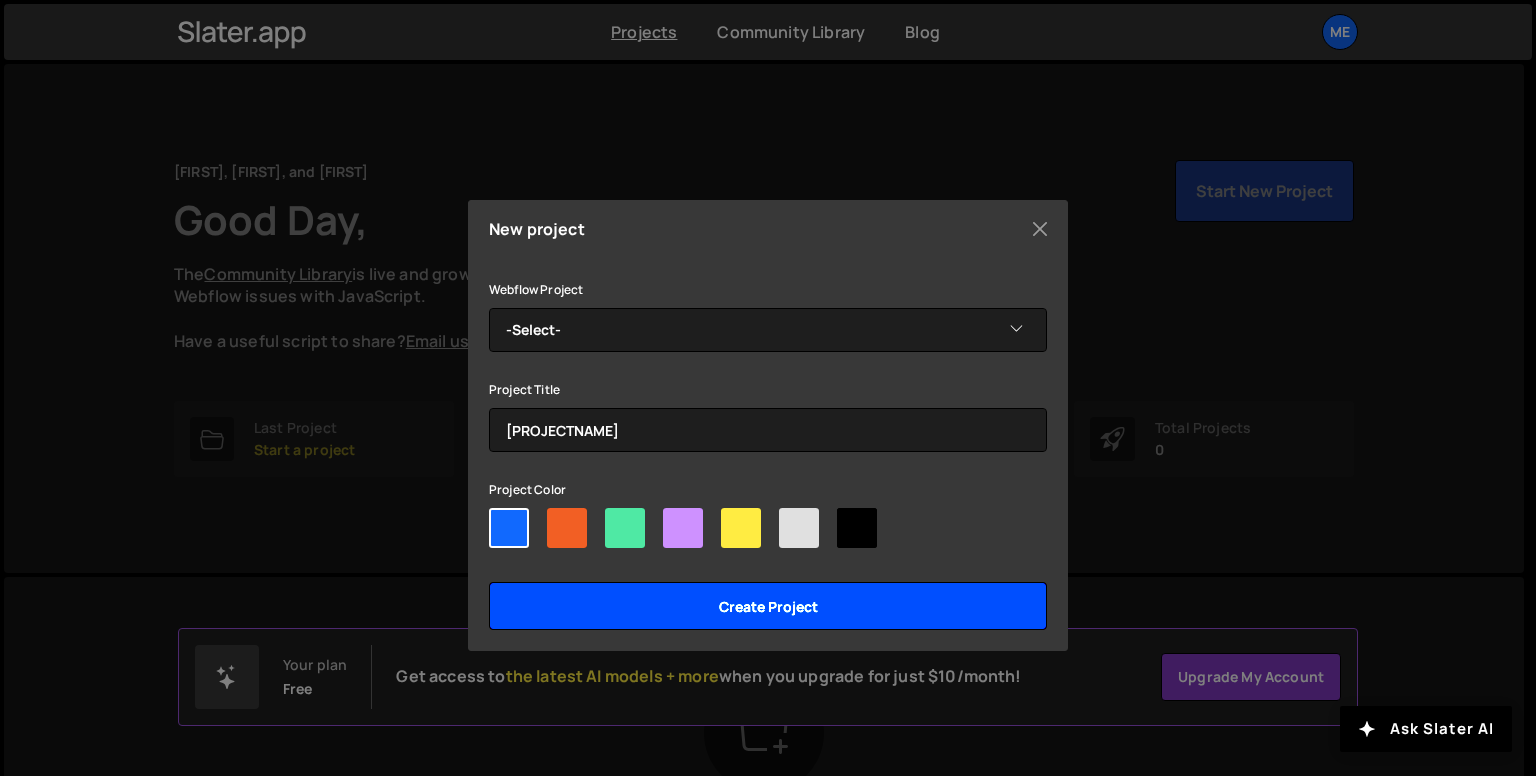 click on "Create project" at bounding box center [768, 606] 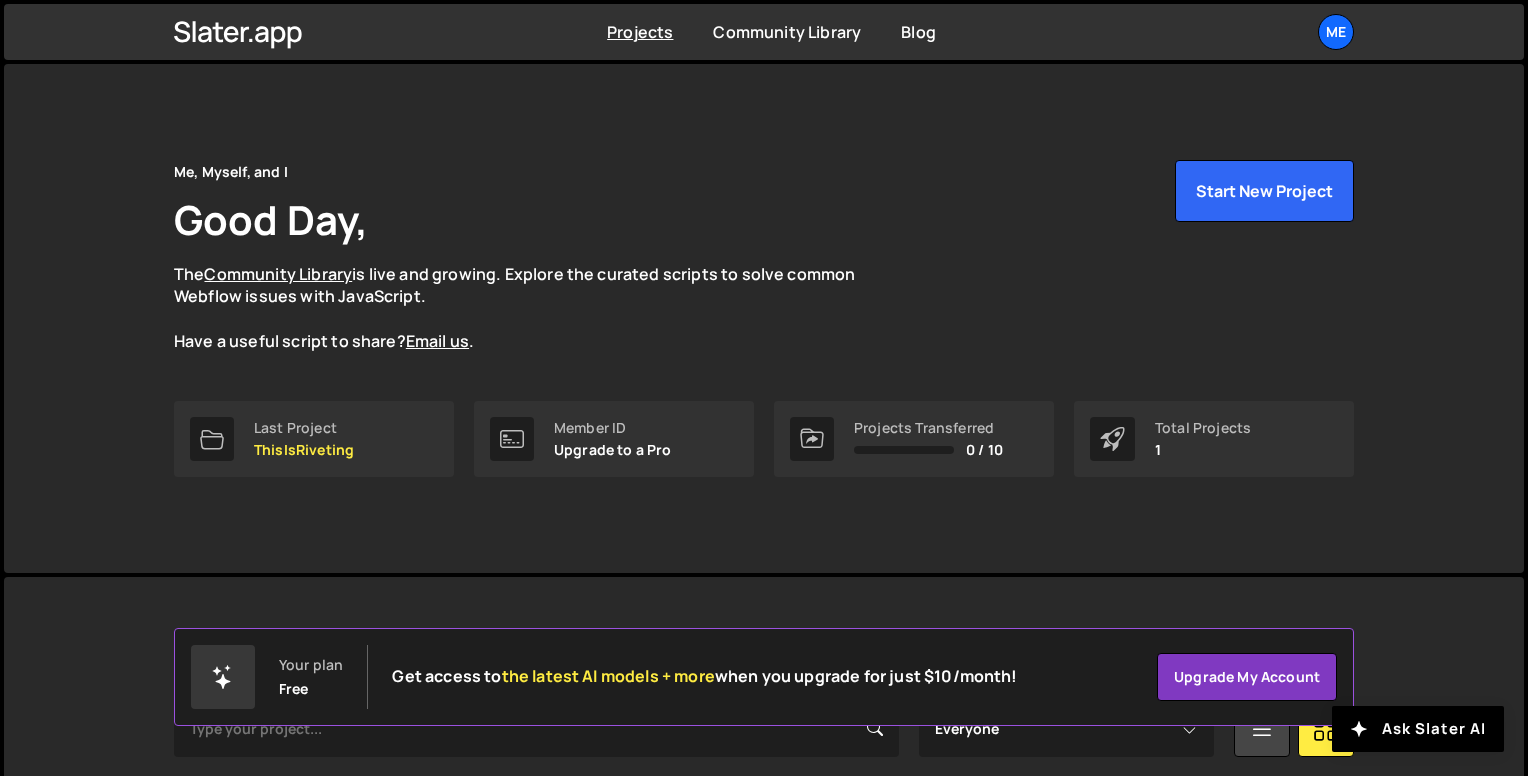 scroll, scrollTop: 252, scrollLeft: 0, axis: vertical 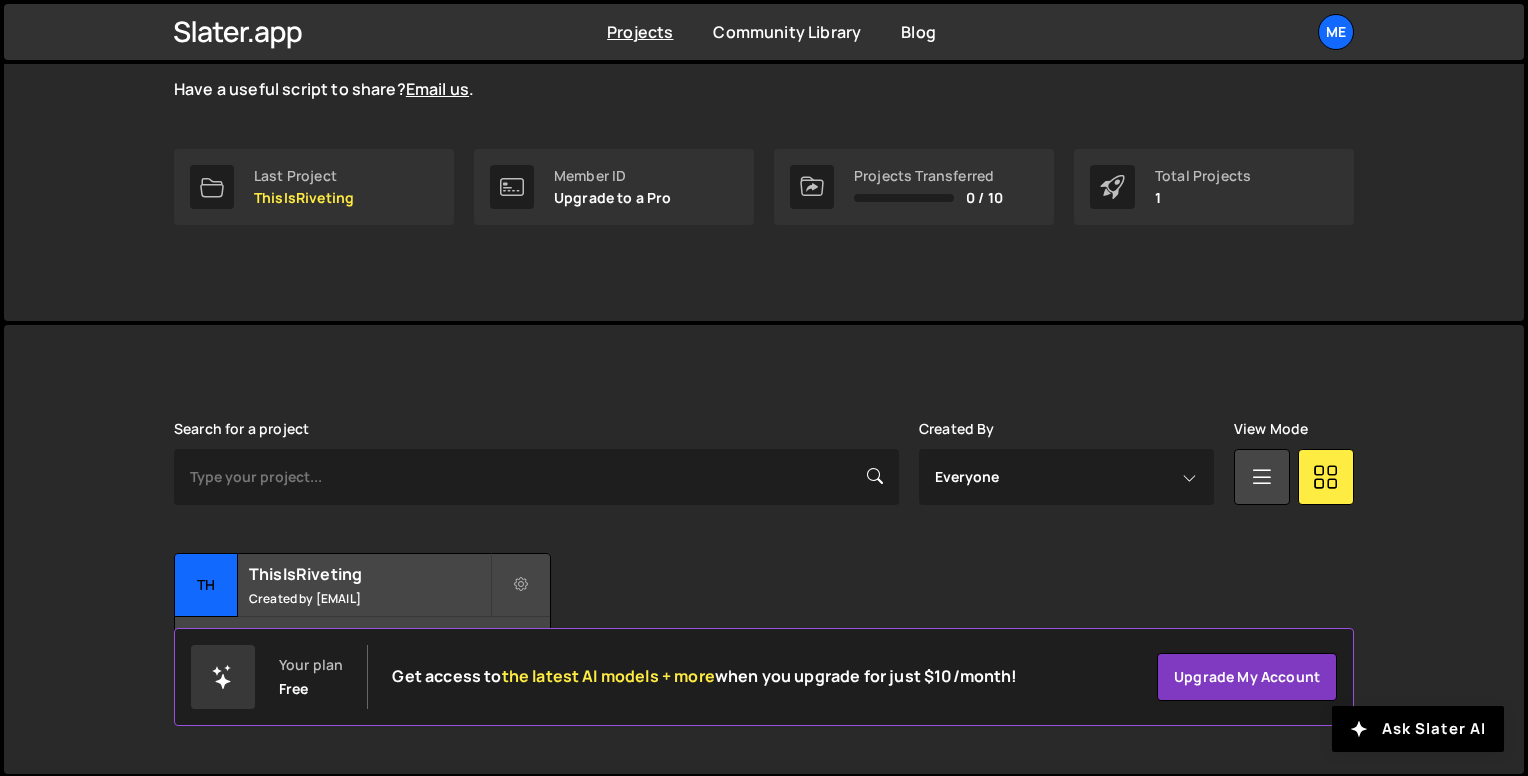 click on "Your plan
Free
Get access to  the latest AI models + more  when you upgrade for just $10/month!" at bounding box center [604, 677] 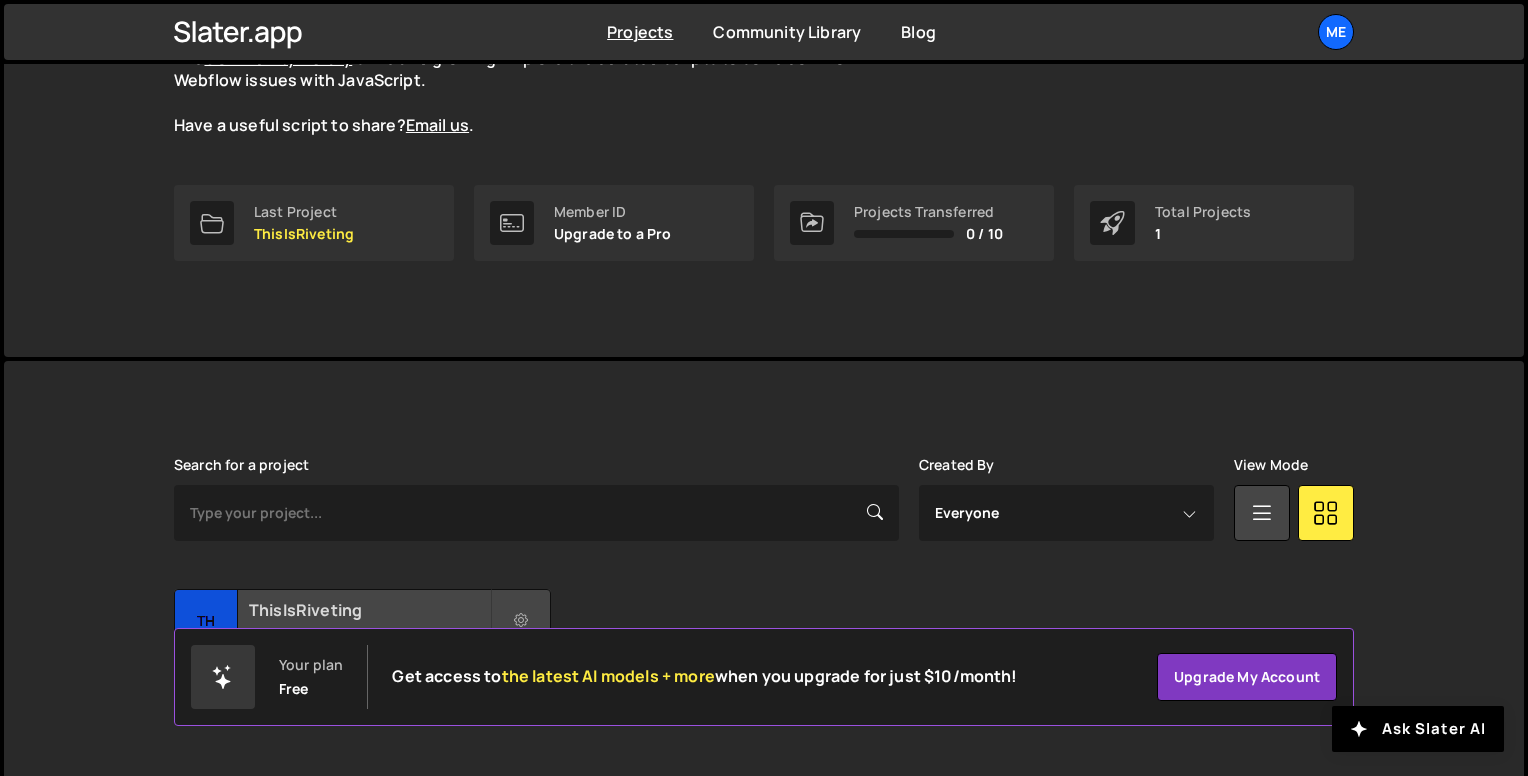 scroll, scrollTop: 252, scrollLeft: 0, axis: vertical 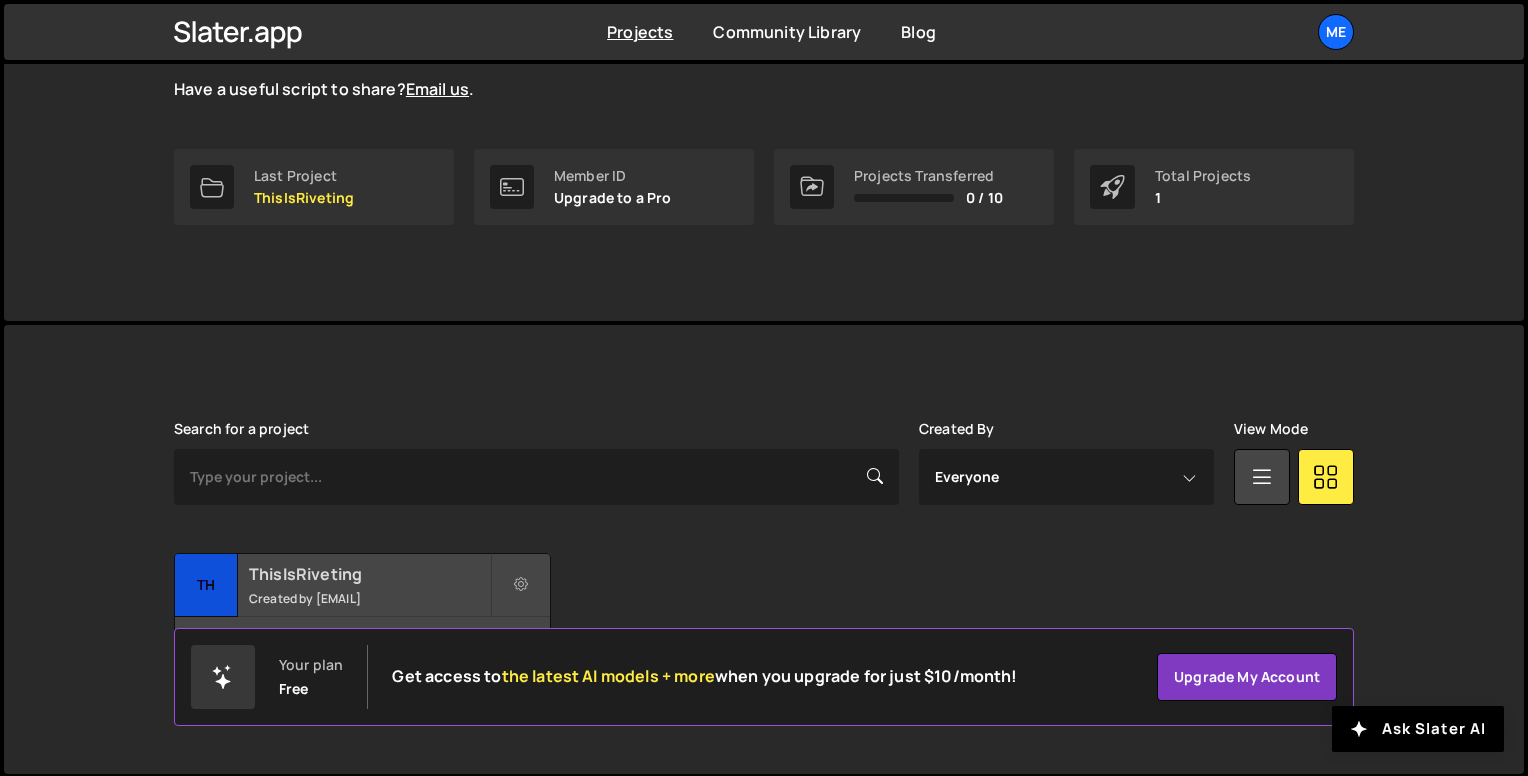 click on "ThisIsRiveting" at bounding box center [369, 574] 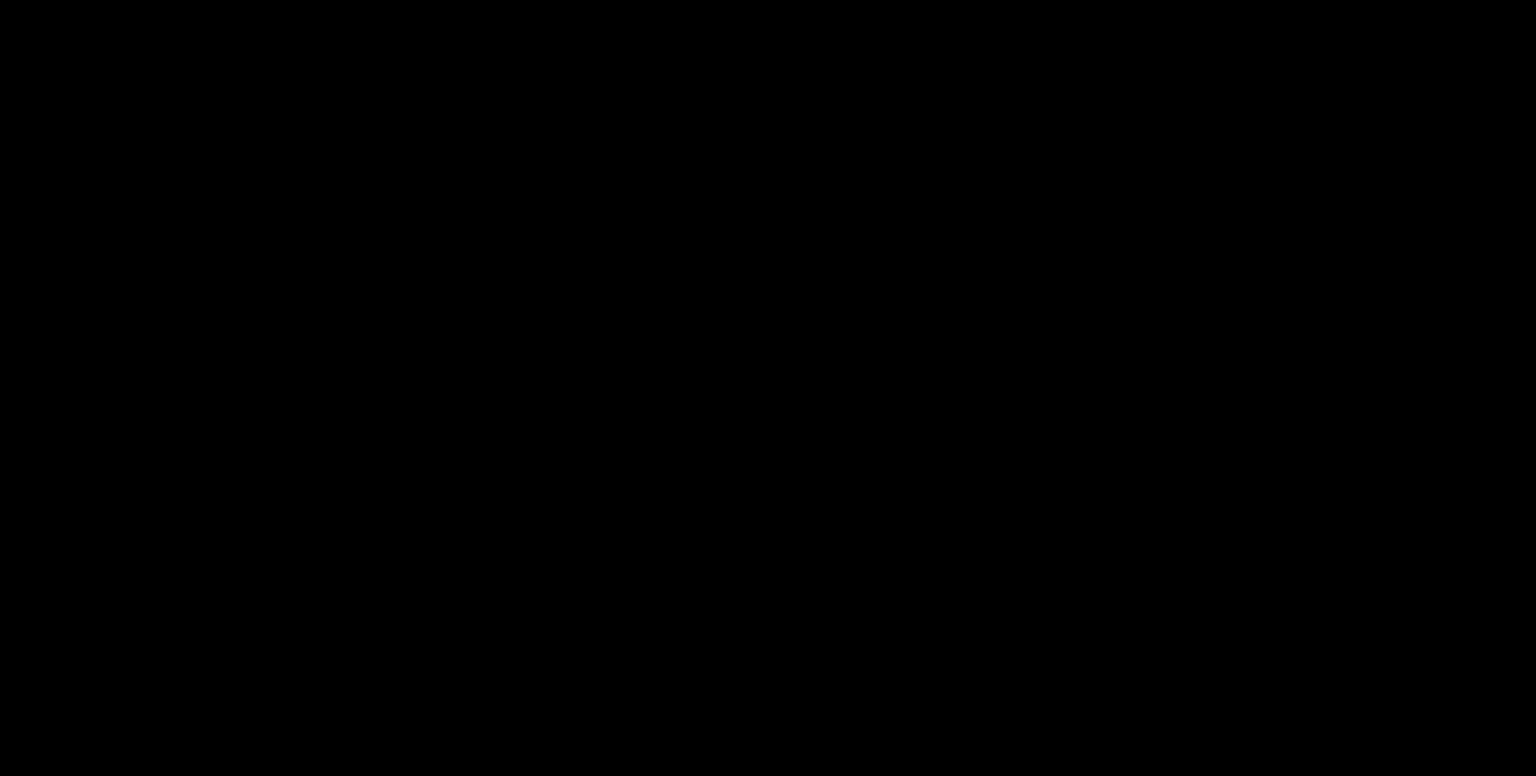 scroll, scrollTop: 0, scrollLeft: 0, axis: both 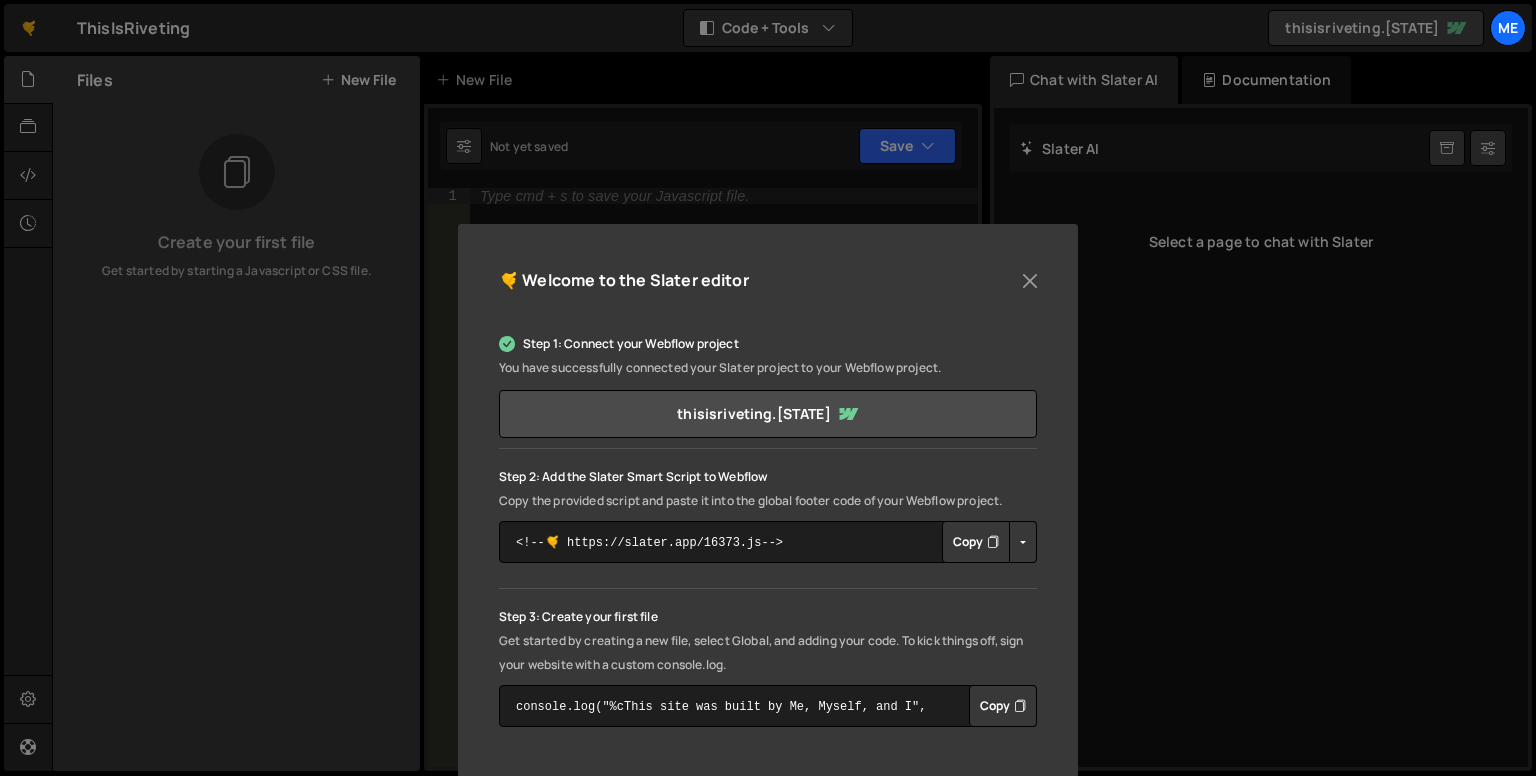 click on "Copy" at bounding box center (976, 542) 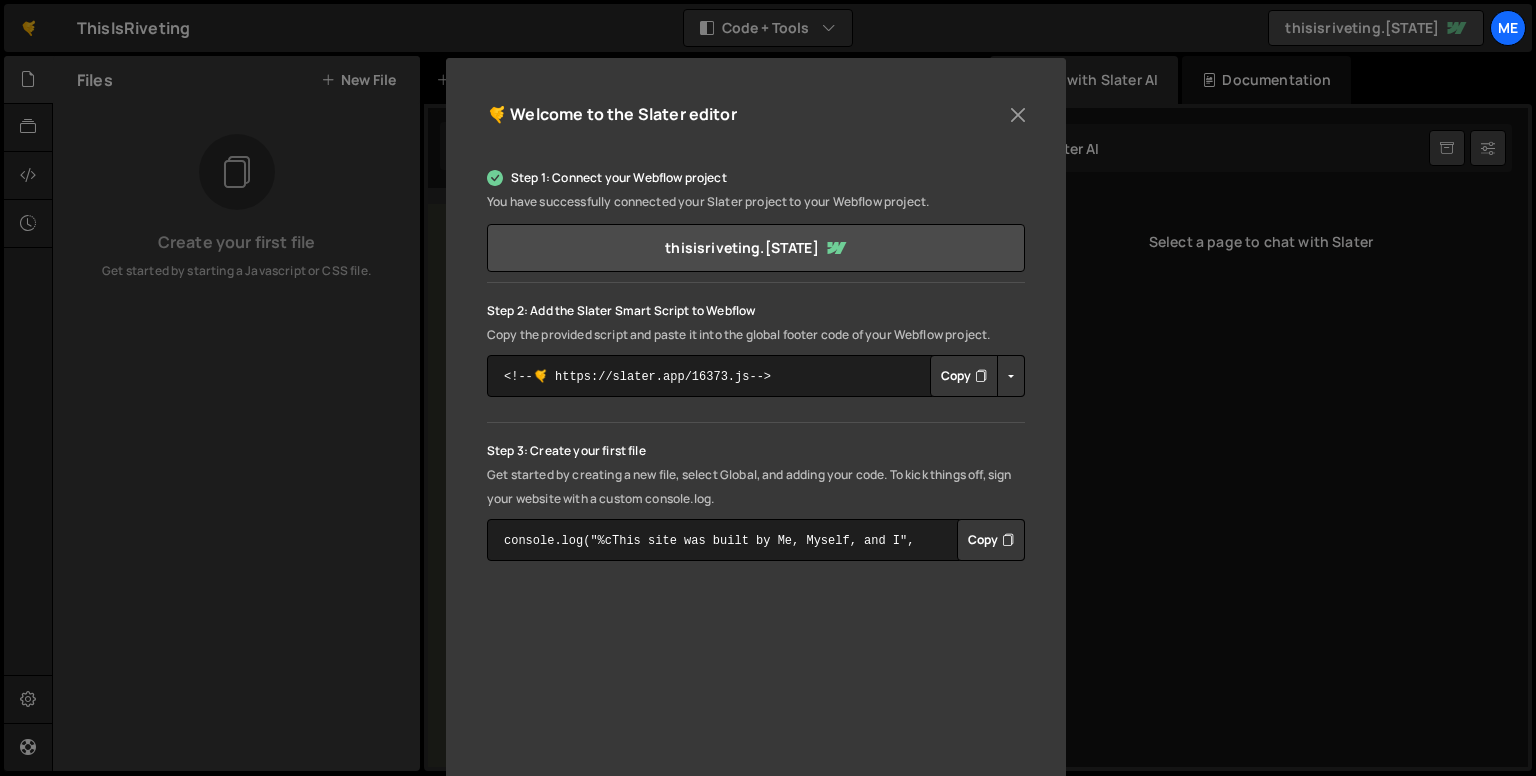 scroll, scrollTop: 363, scrollLeft: 0, axis: vertical 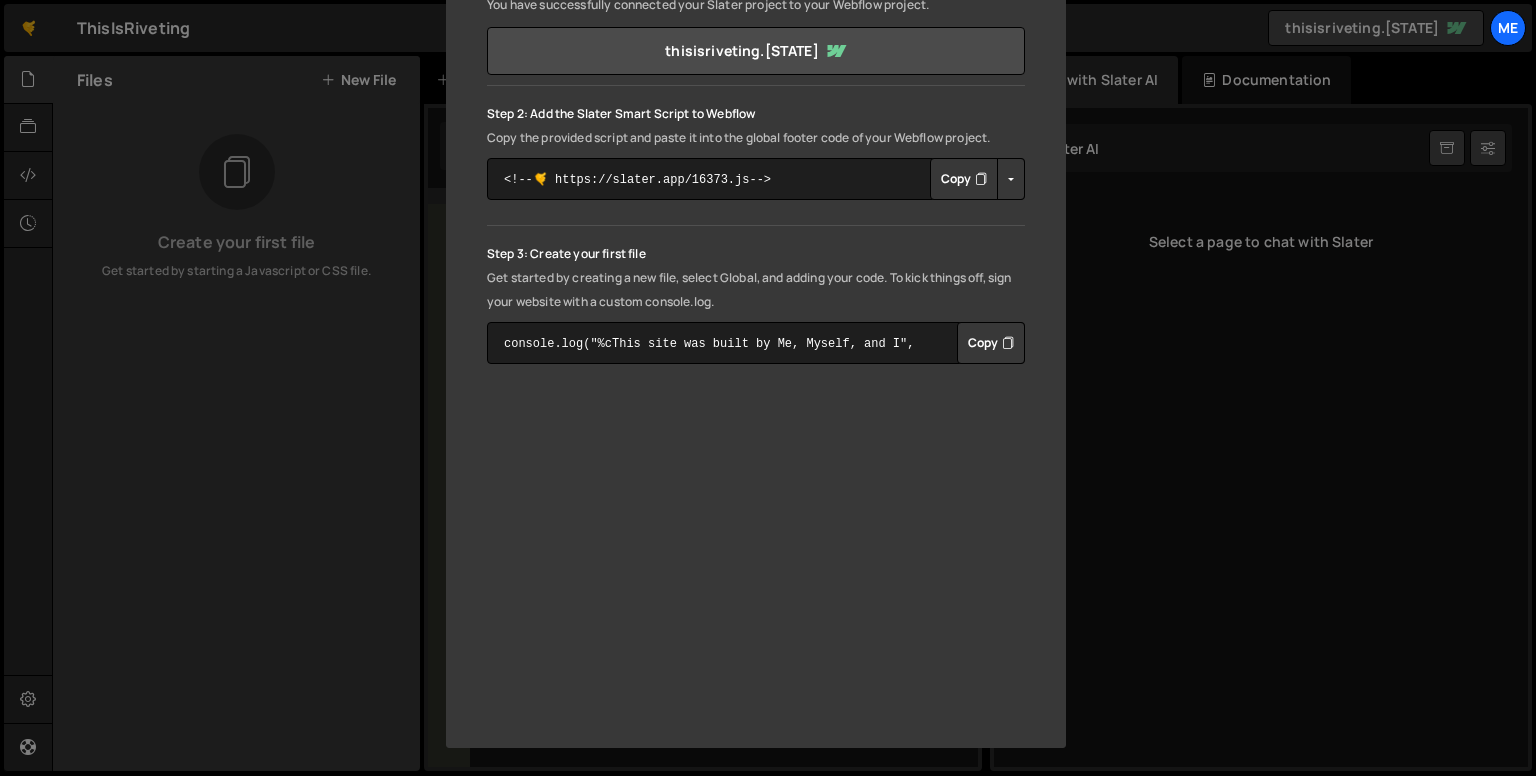 click on "Copy" at bounding box center (991, 343) 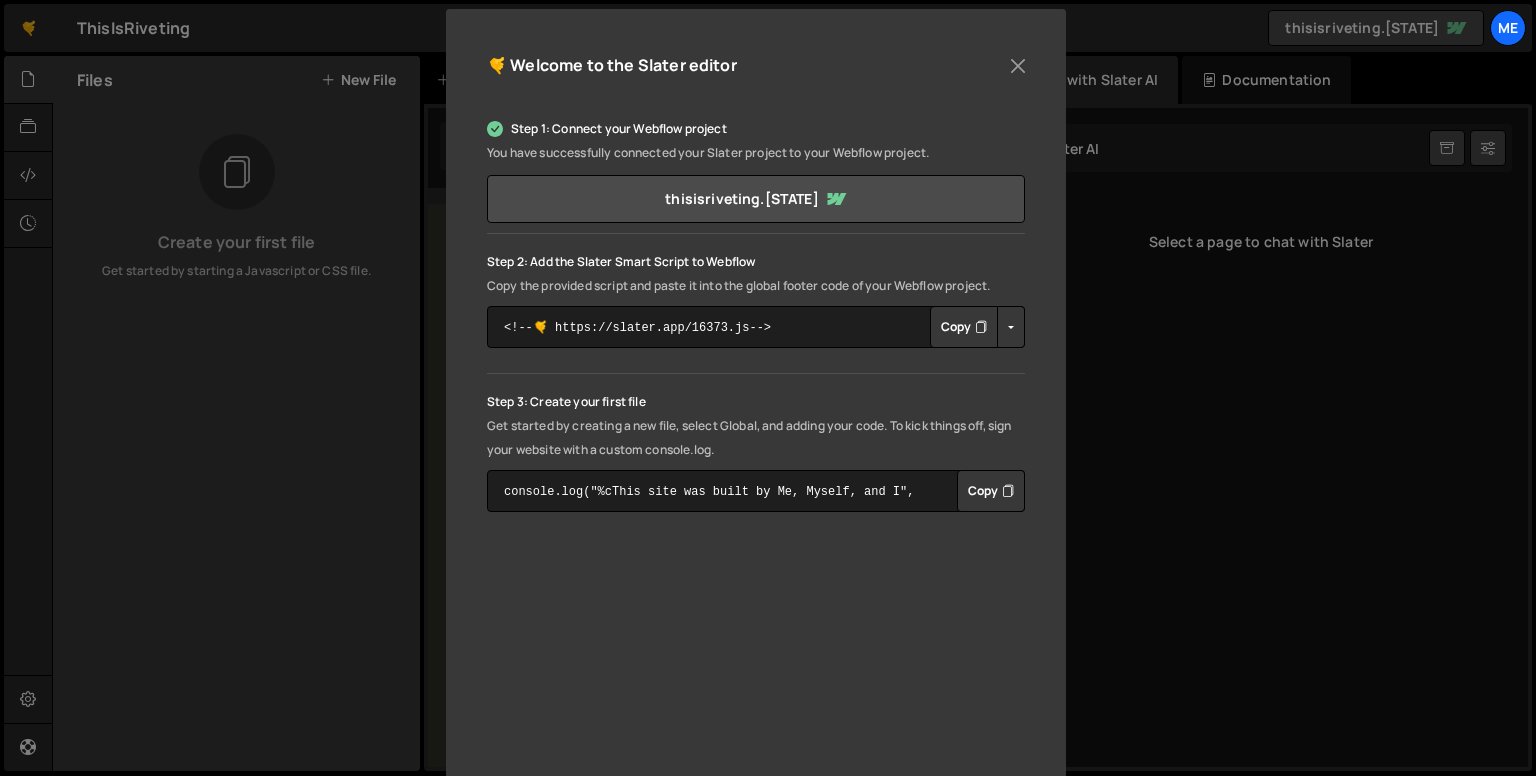 scroll, scrollTop: 0, scrollLeft: 0, axis: both 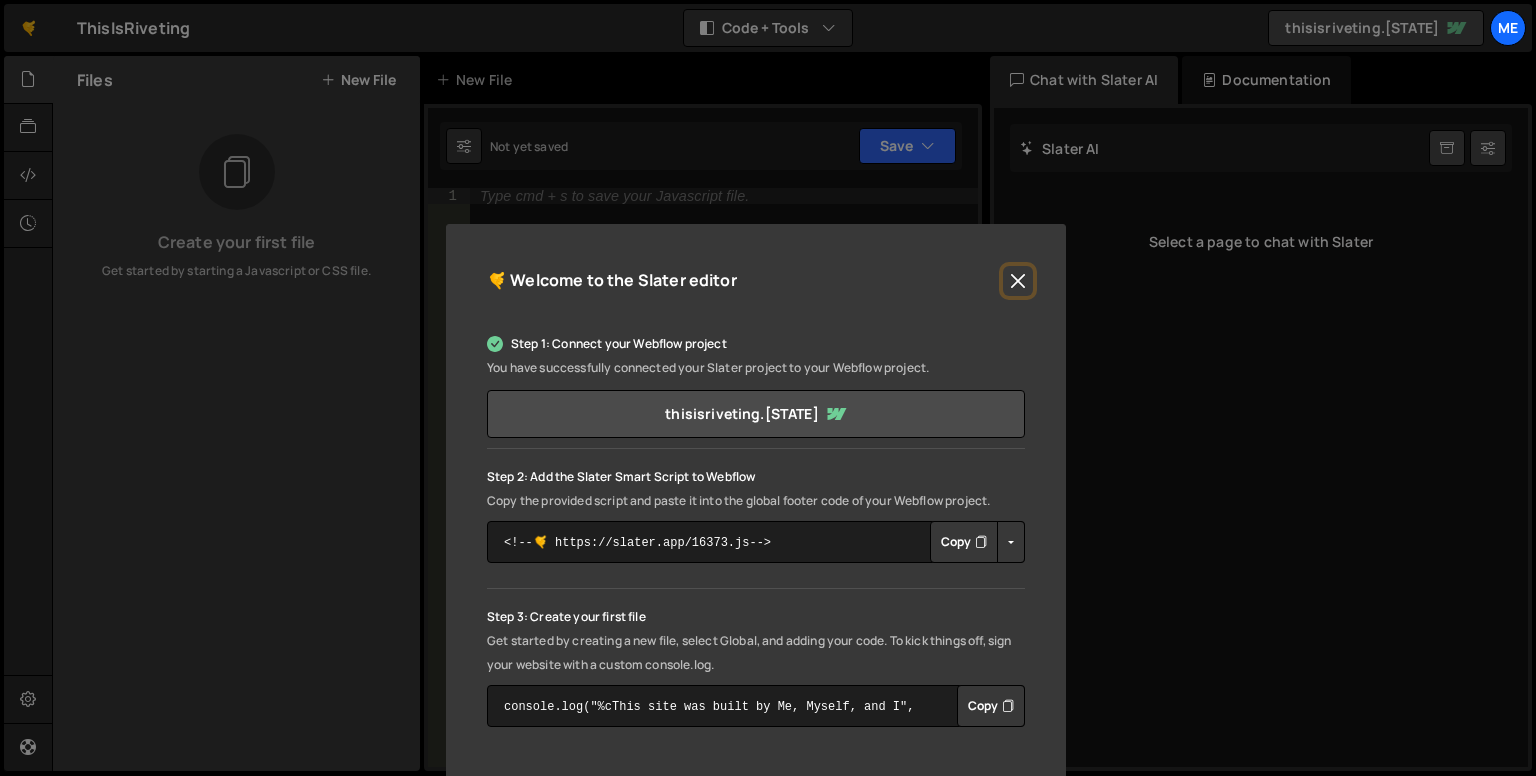 click at bounding box center (1018, 281) 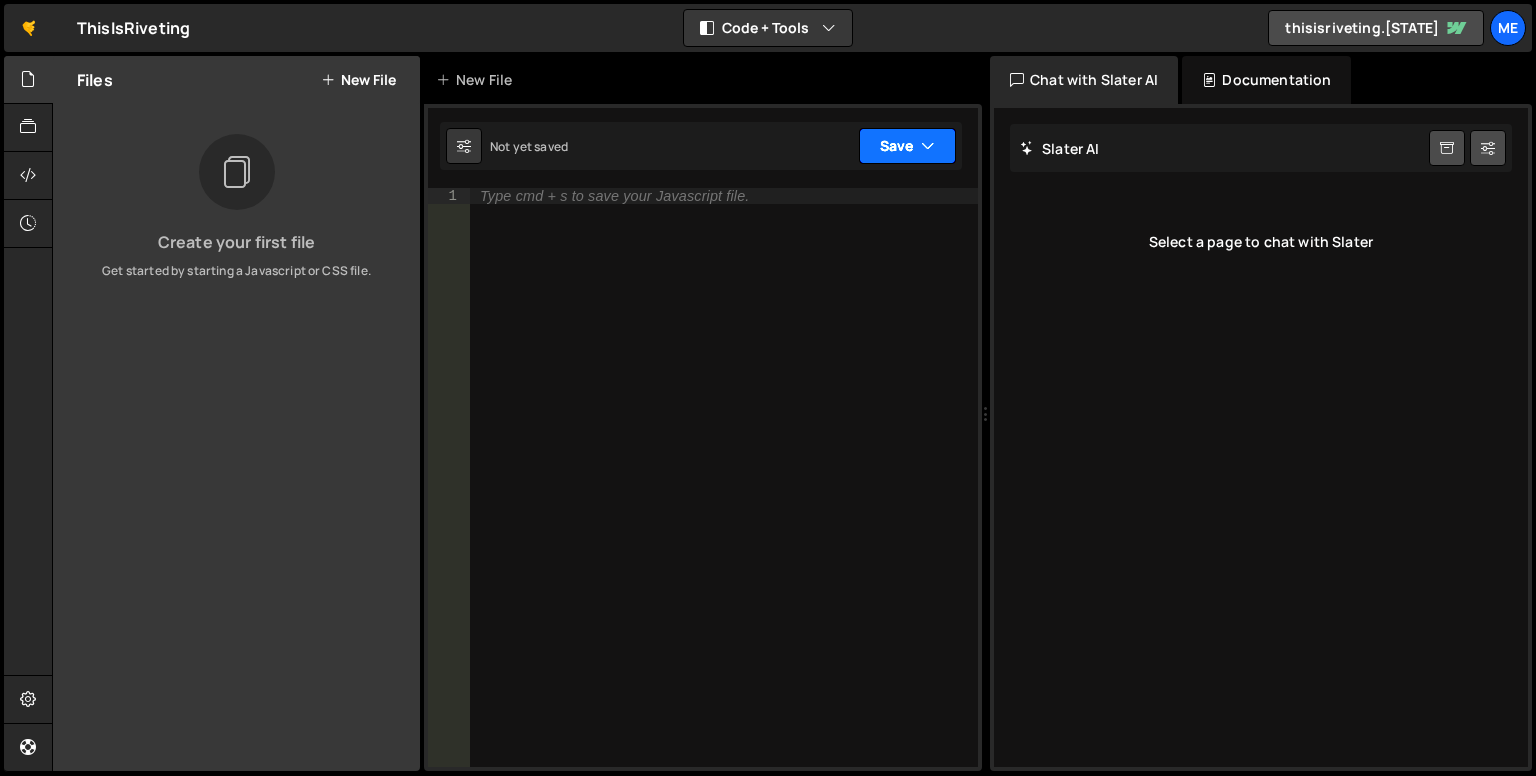 click on "Save" at bounding box center (907, 146) 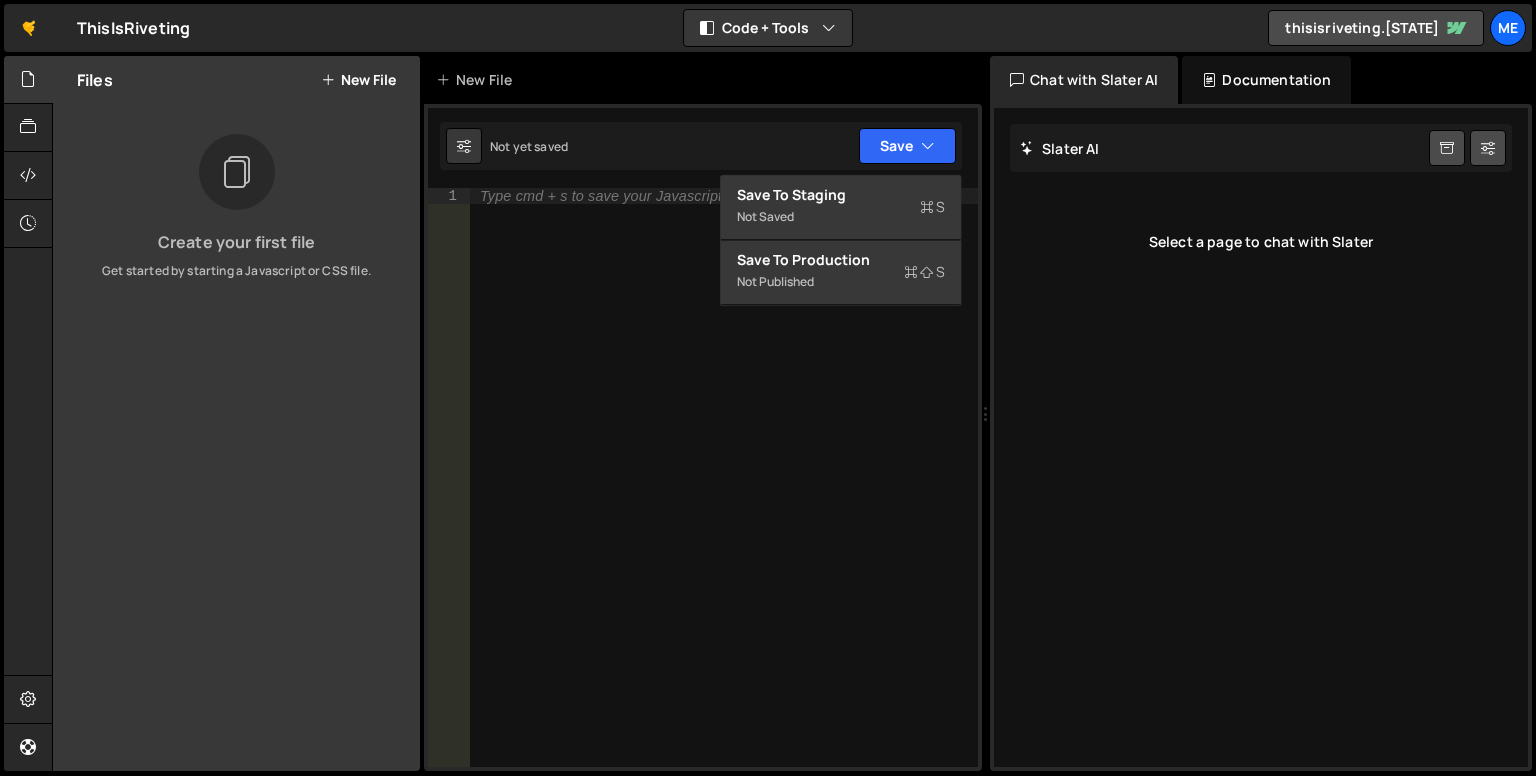 type 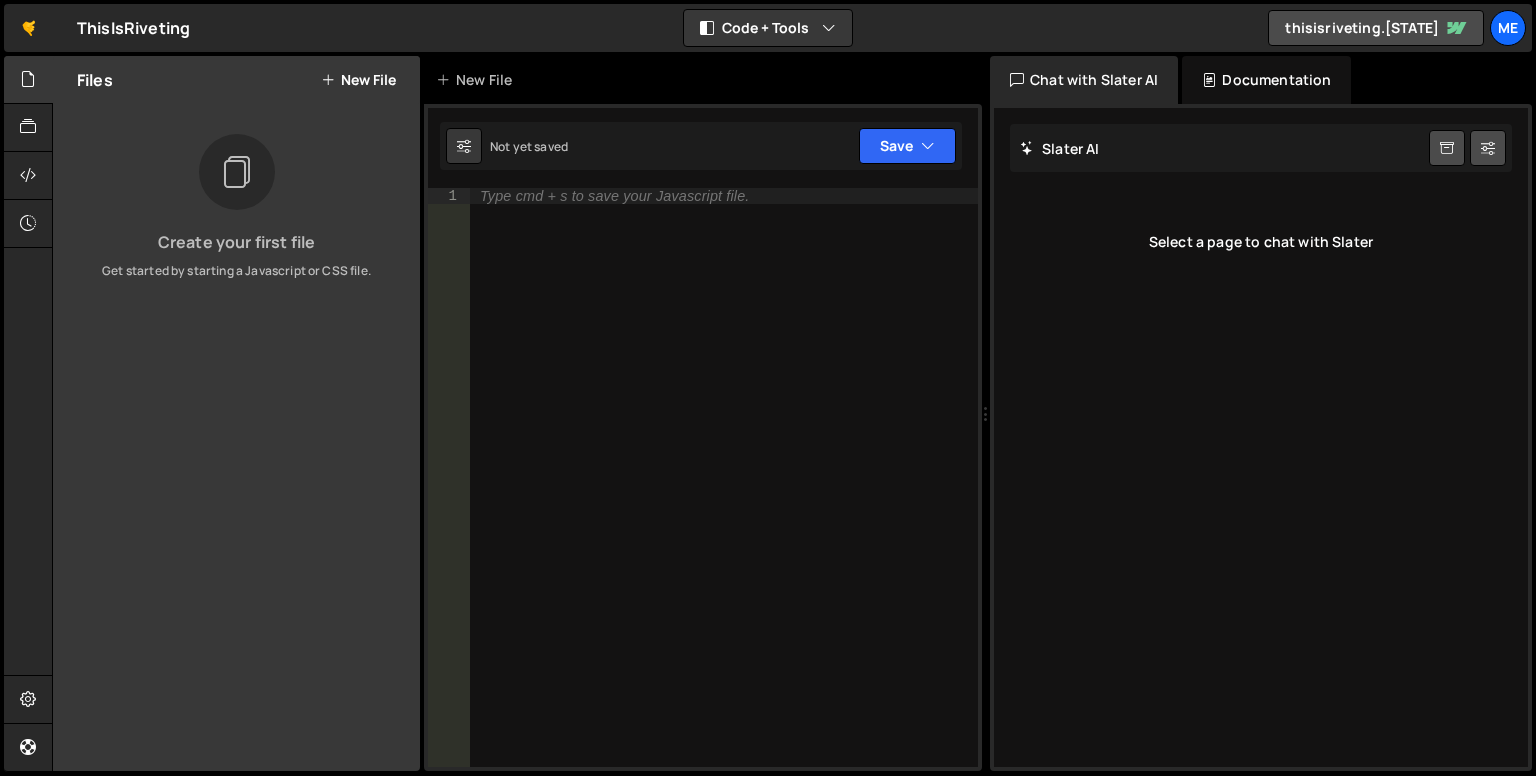 click on "Documentation" at bounding box center [1266, 80] 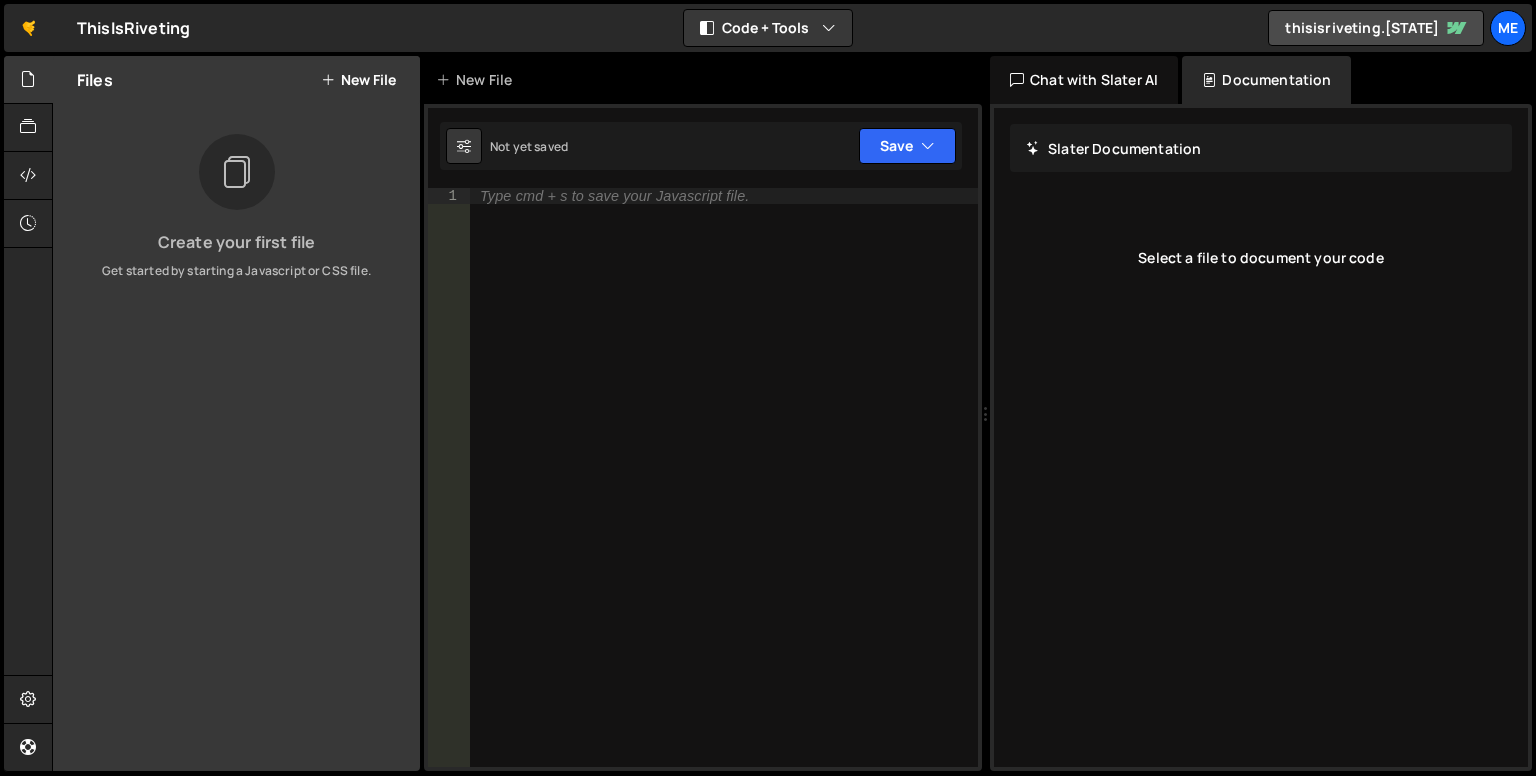 click on "Chat with Slater AI" at bounding box center [1084, 80] 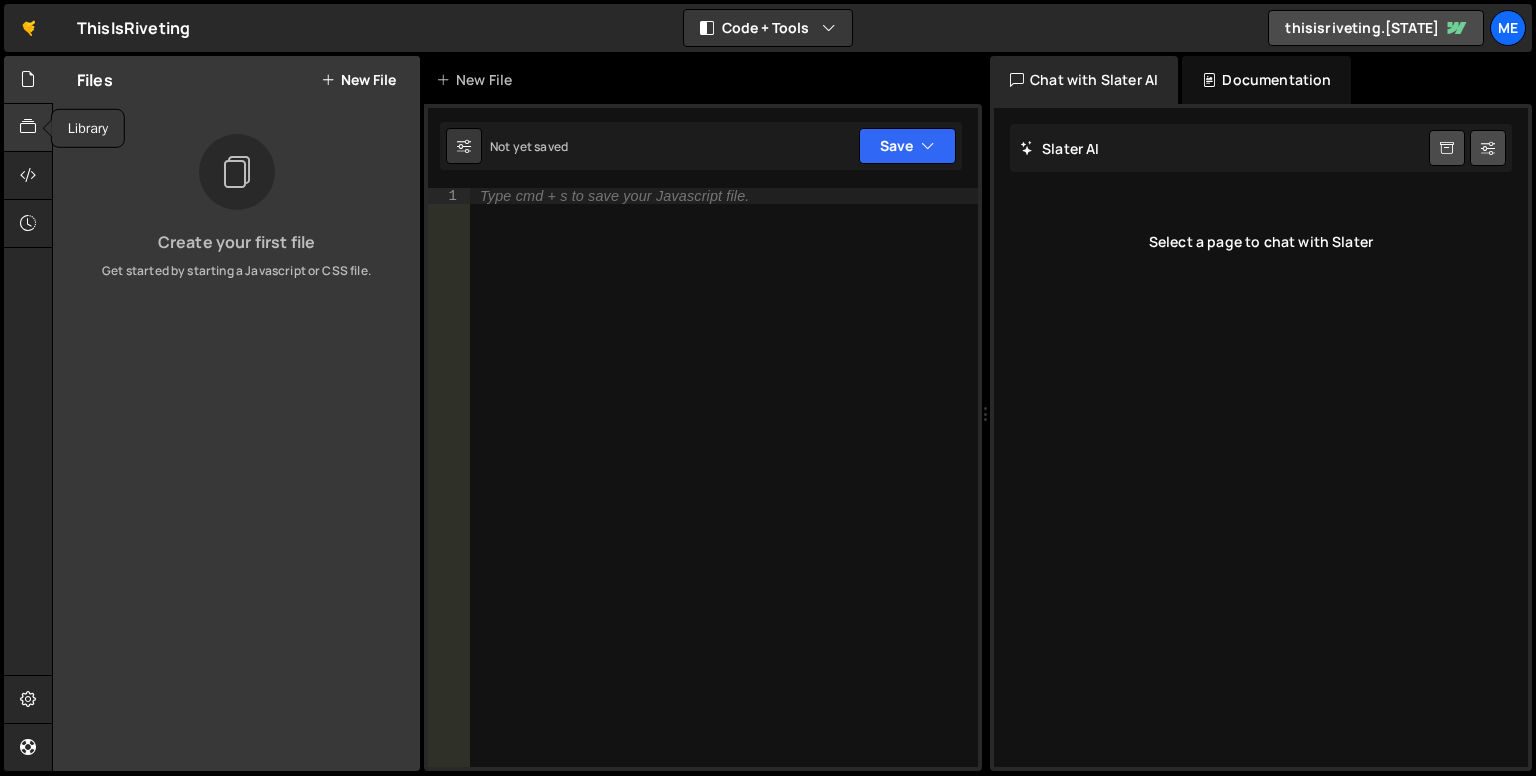 click at bounding box center [28, 128] 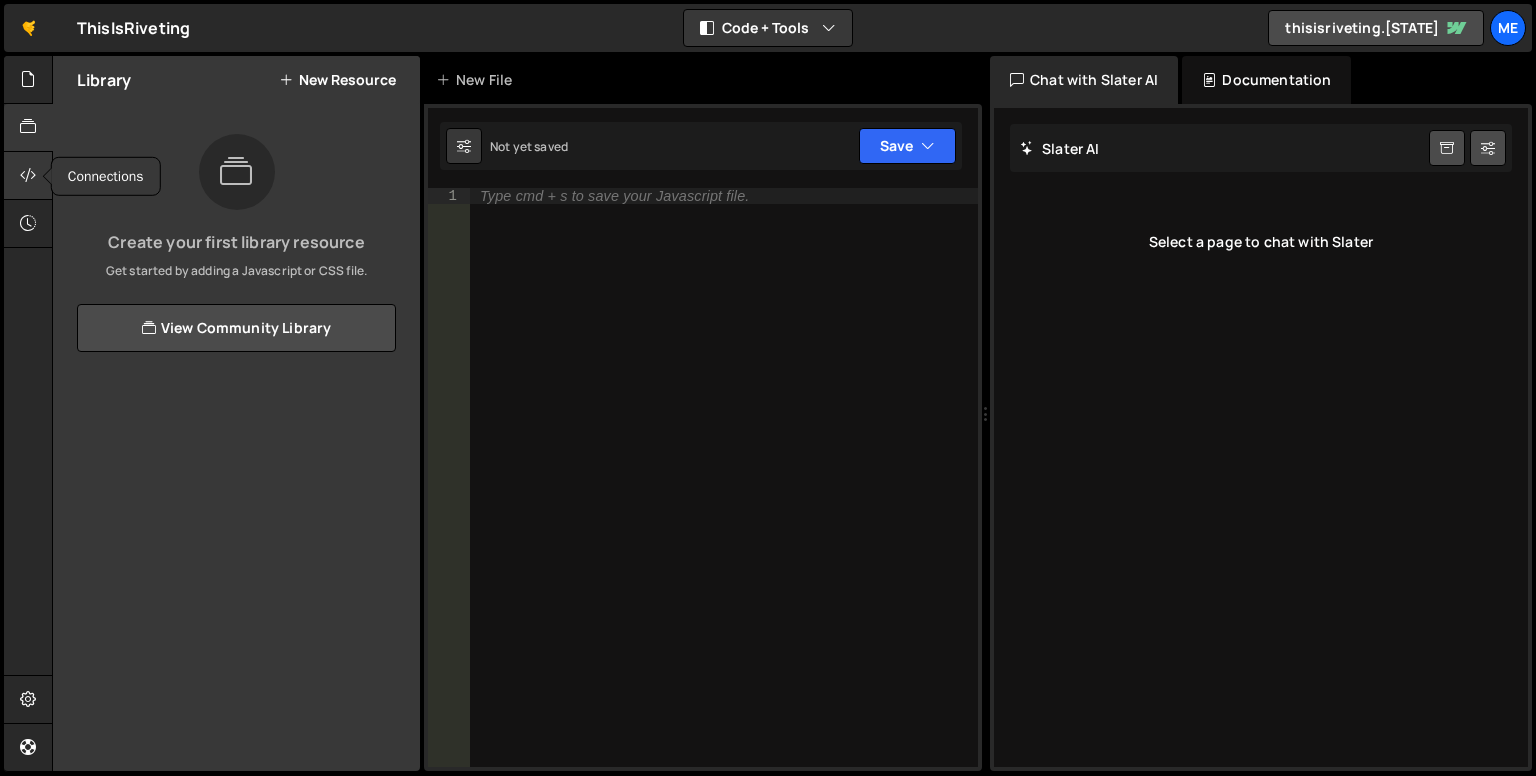 click at bounding box center [28, 176] 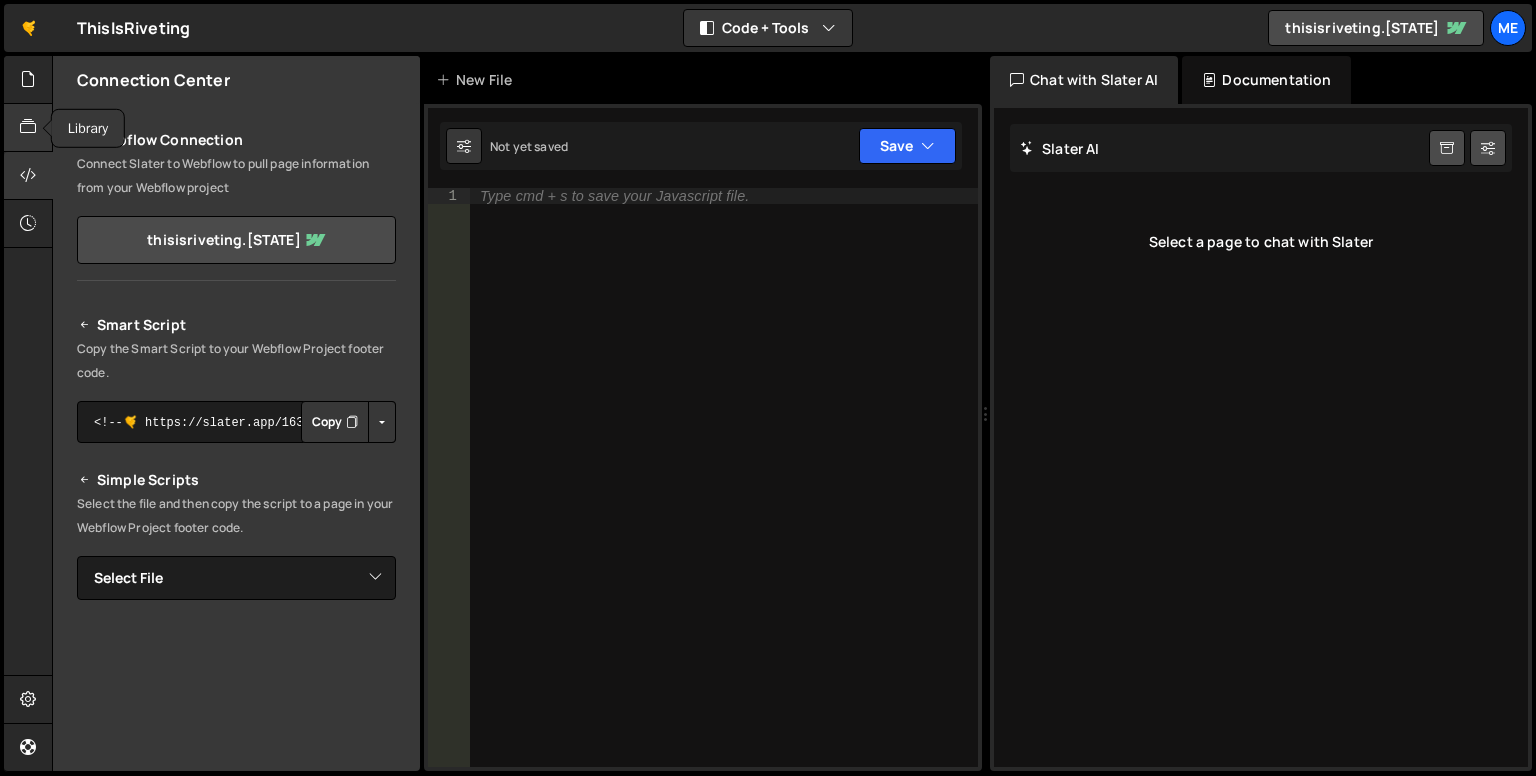 click at bounding box center [28, 127] 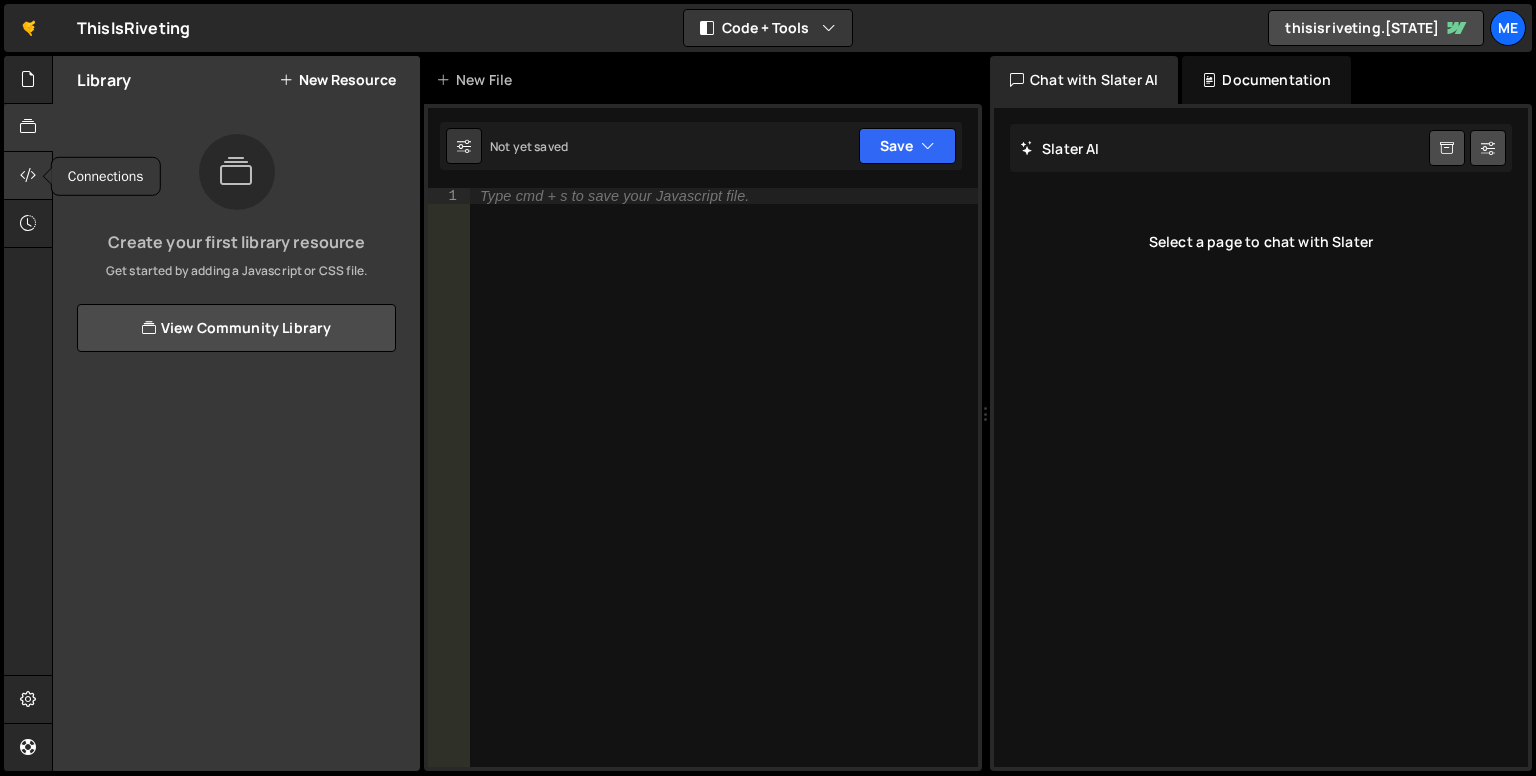click at bounding box center [28, 176] 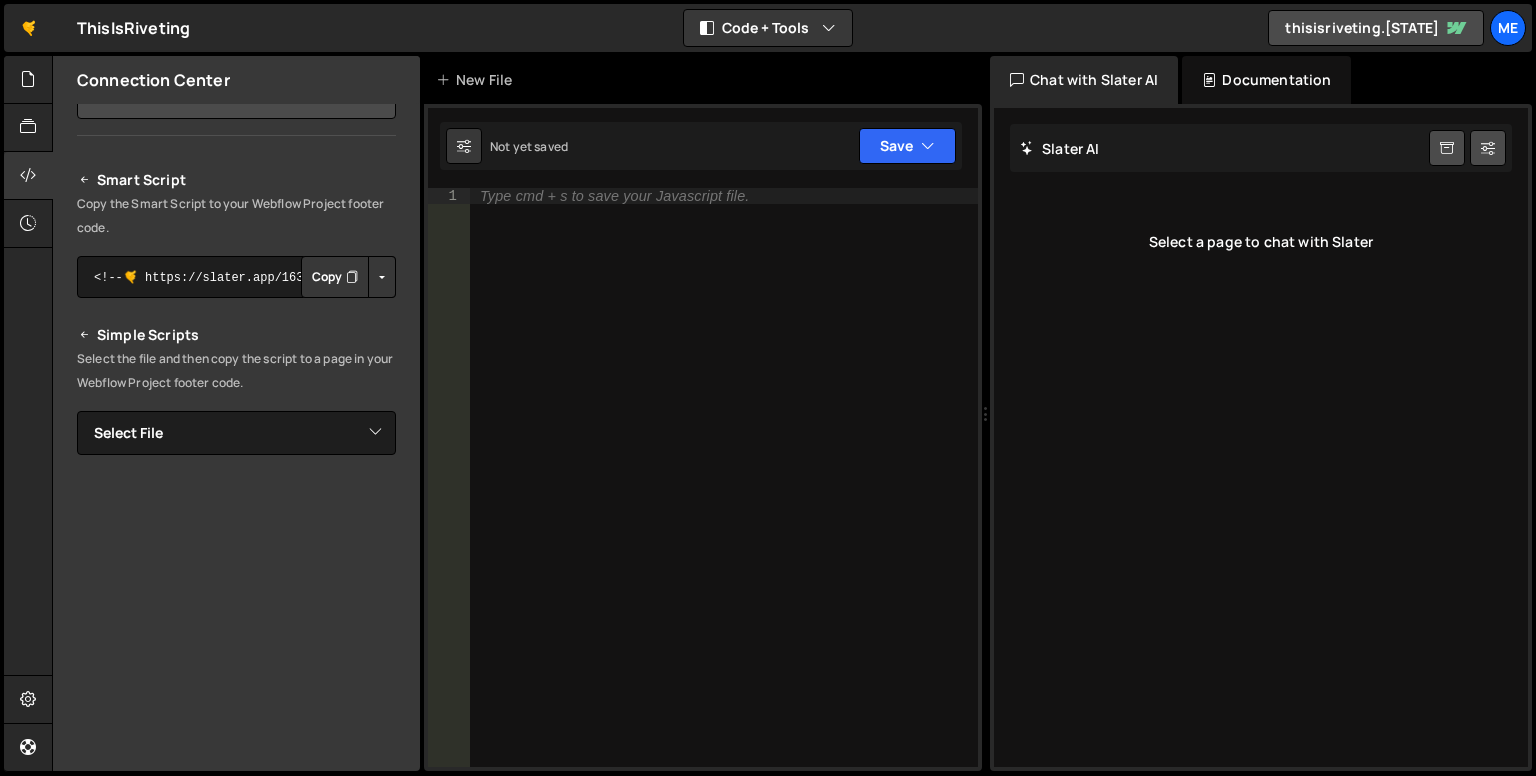 scroll, scrollTop: 118, scrollLeft: 0, axis: vertical 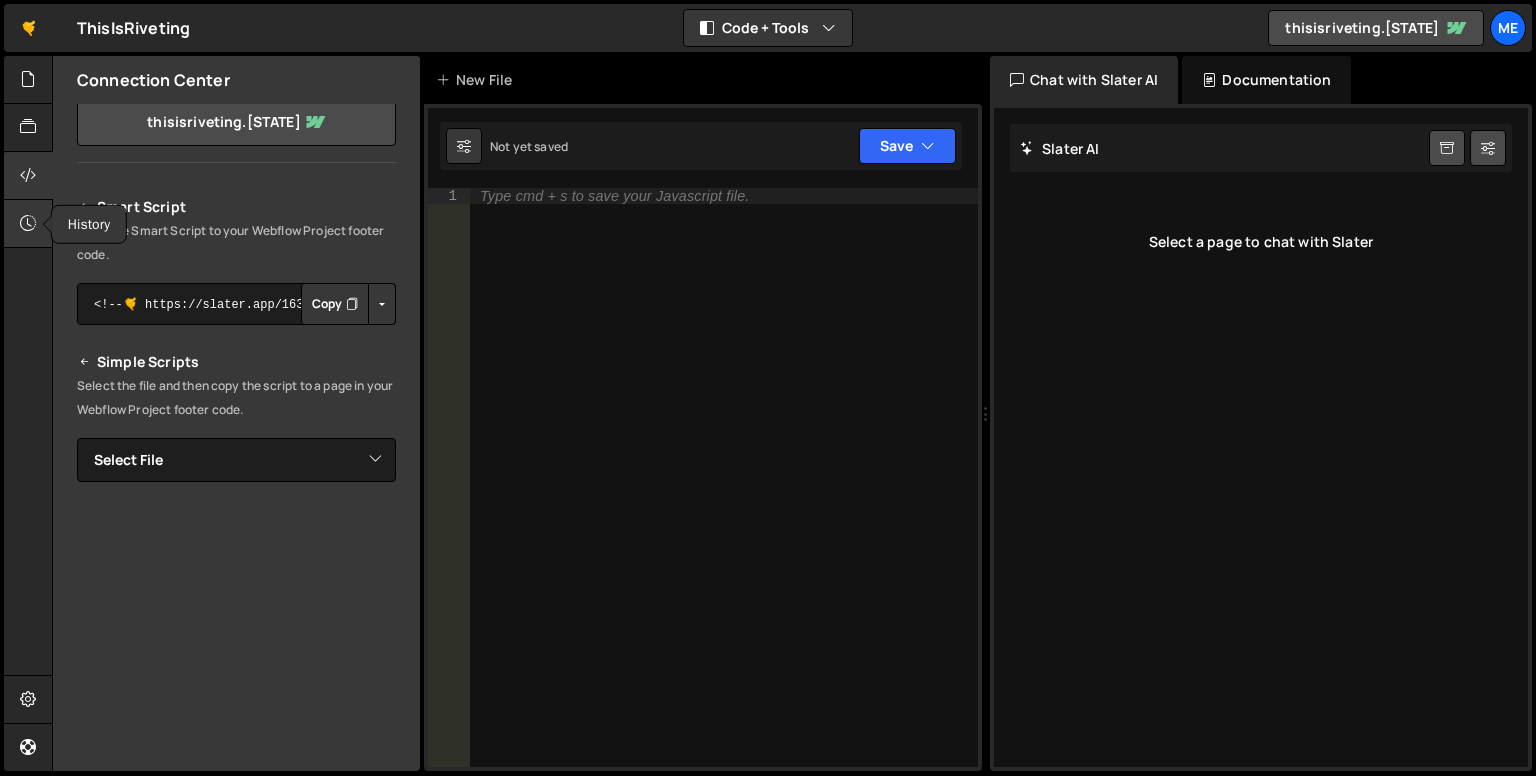 click at bounding box center [28, 224] 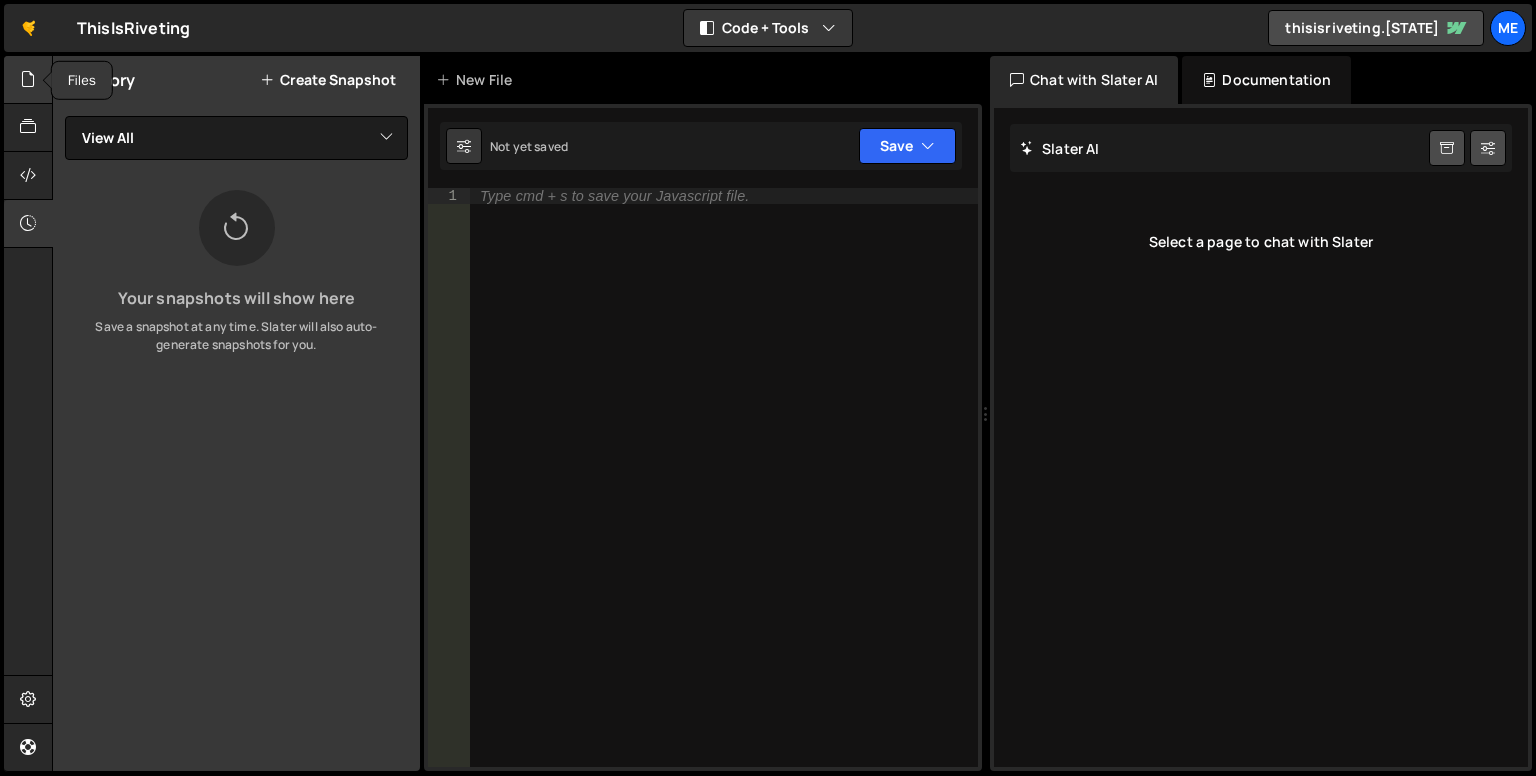 click at bounding box center (28, 79) 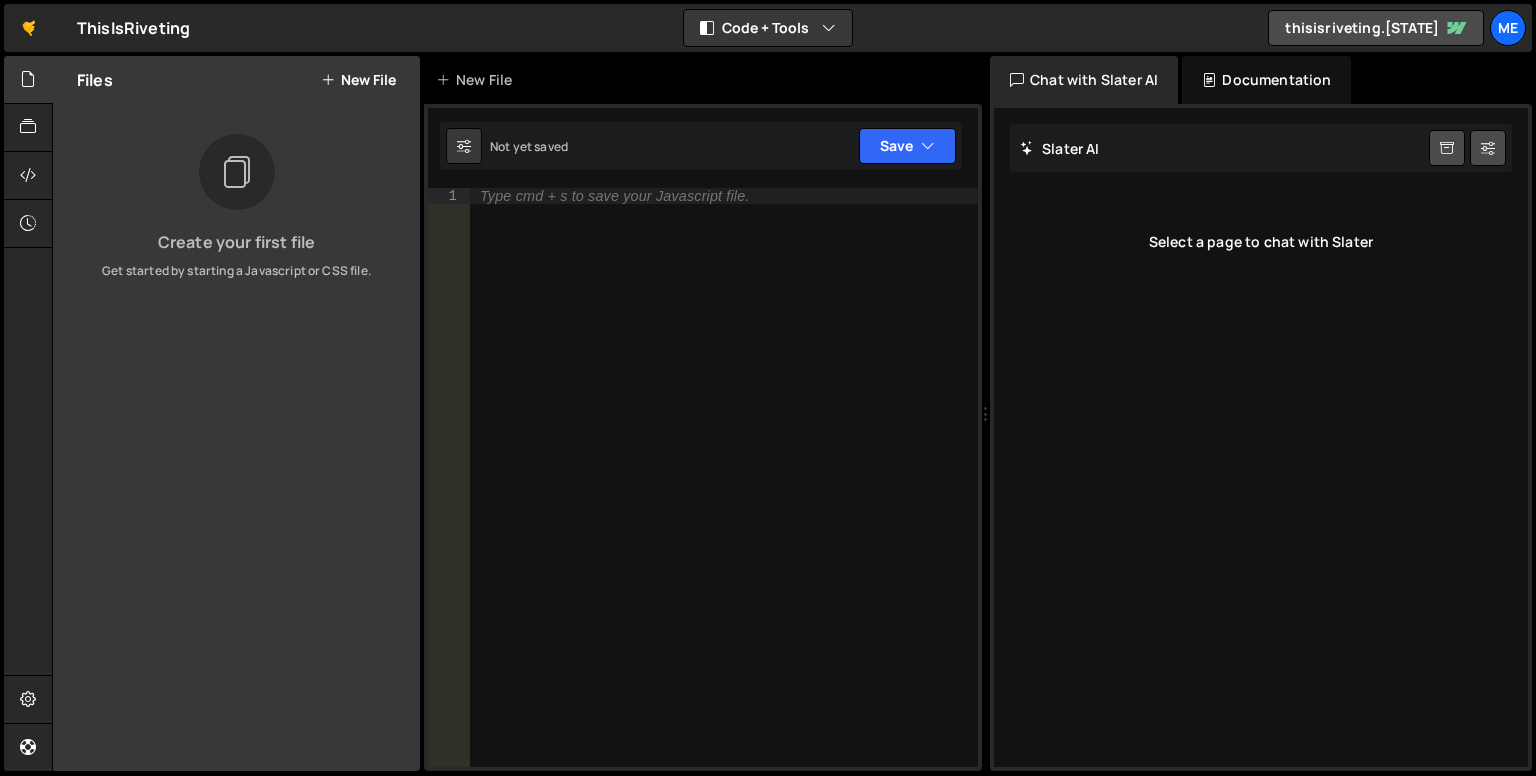 click on "Not yet saved
Upgrade to Edit
Save
Save to Staging
S
Not saved  S G" at bounding box center [701, 146] 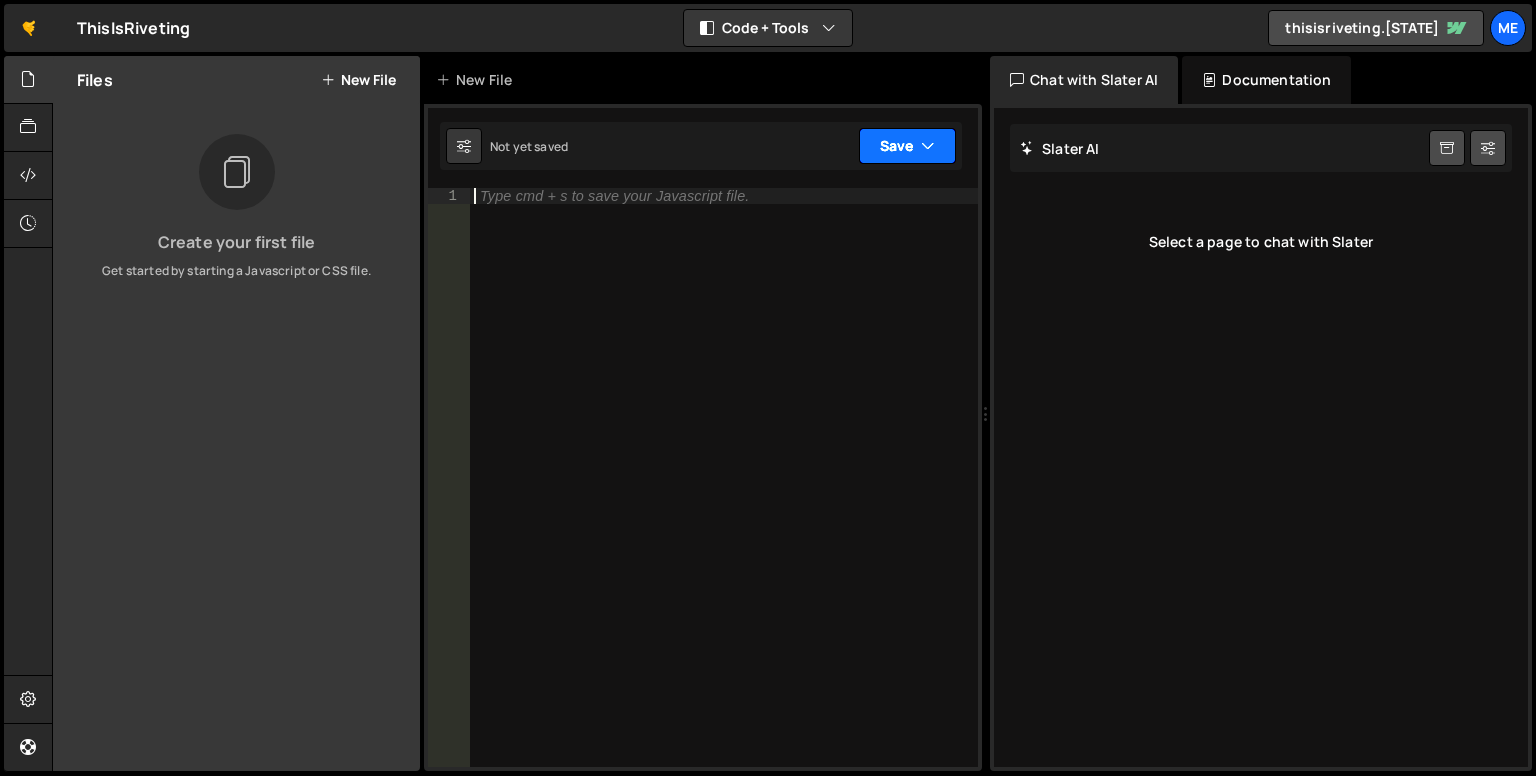 click on "Save" at bounding box center (907, 146) 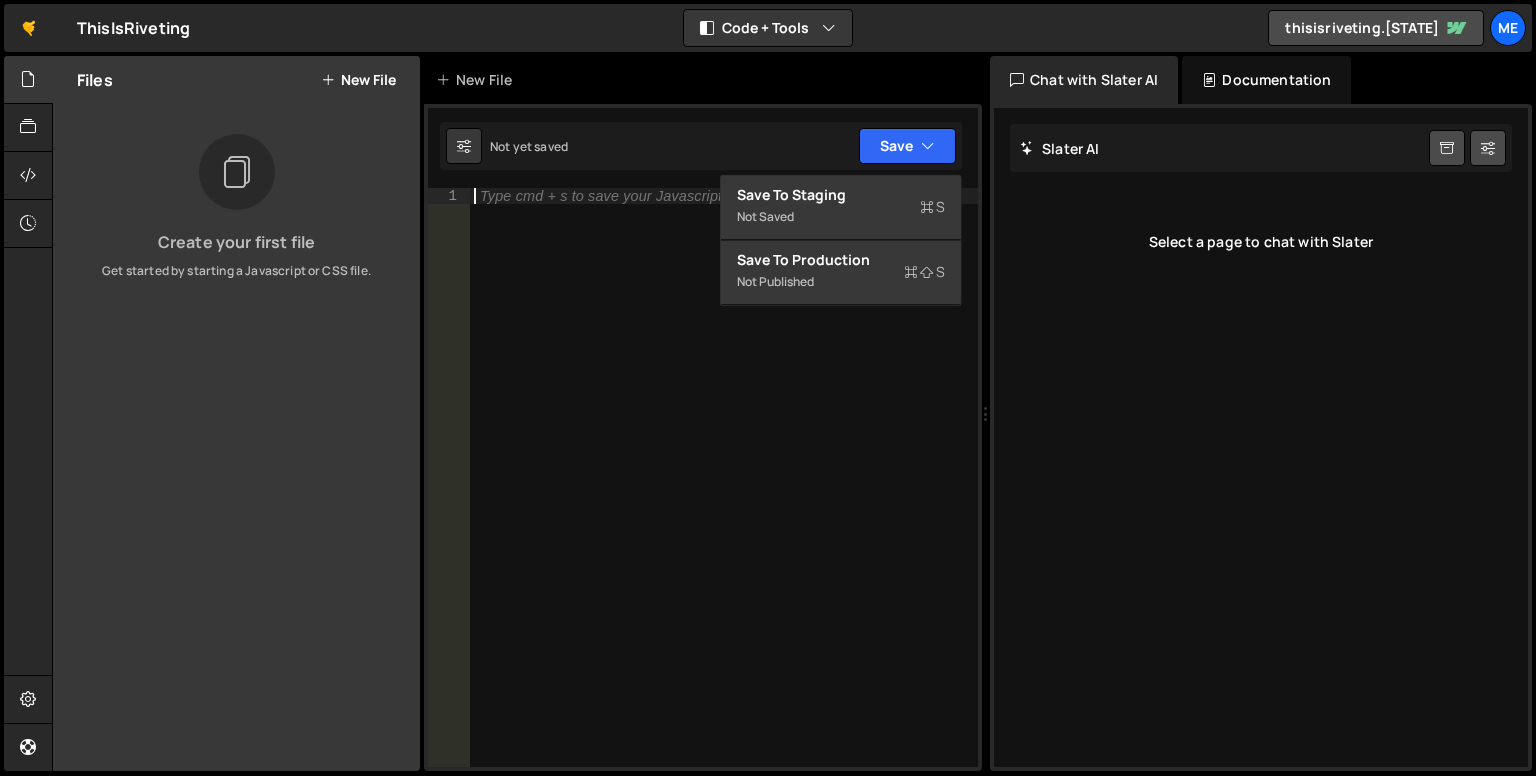 click on "Type cmd + s to save your Javascript file." at bounding box center (724, 493) 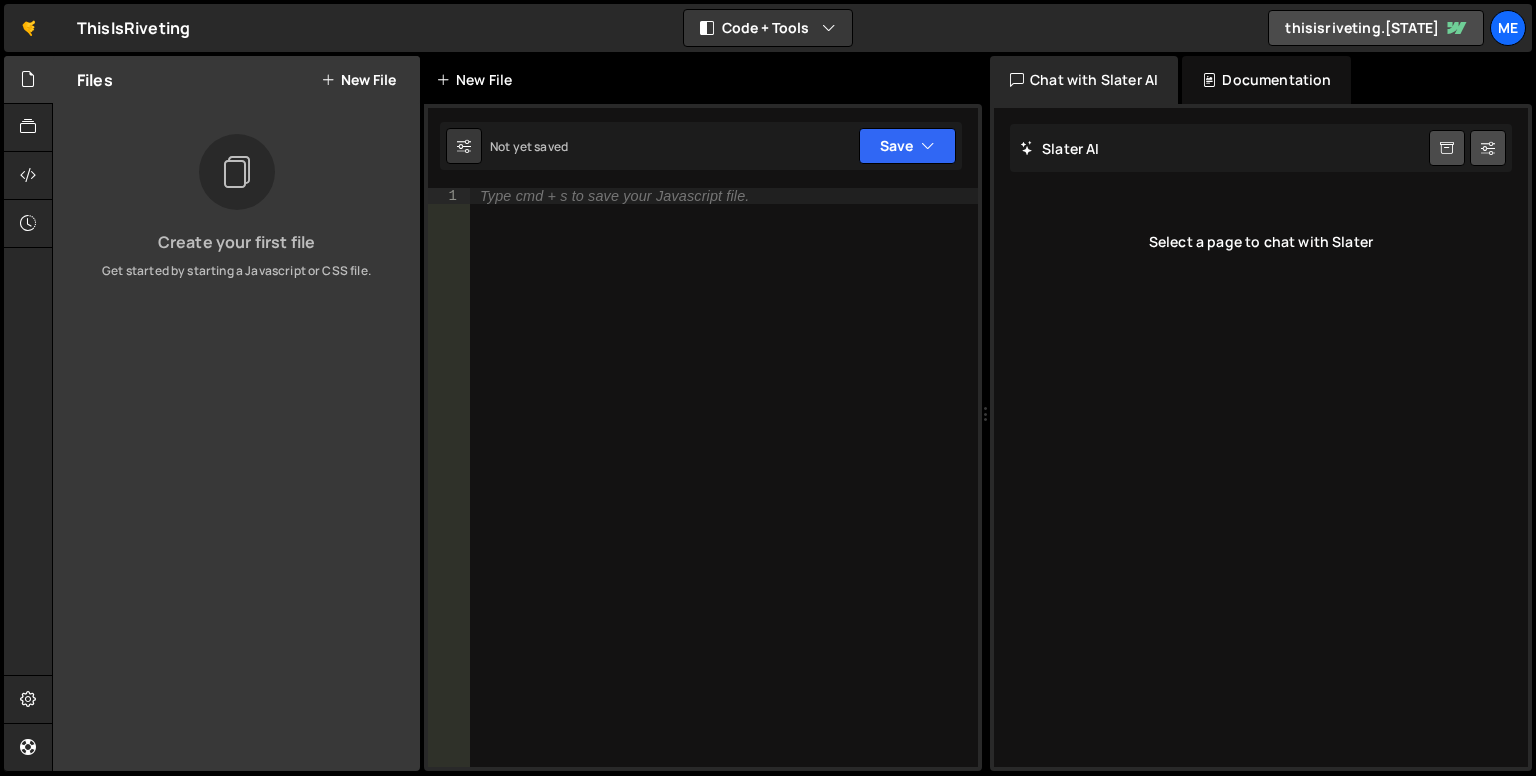 click on "New File" at bounding box center (478, 80) 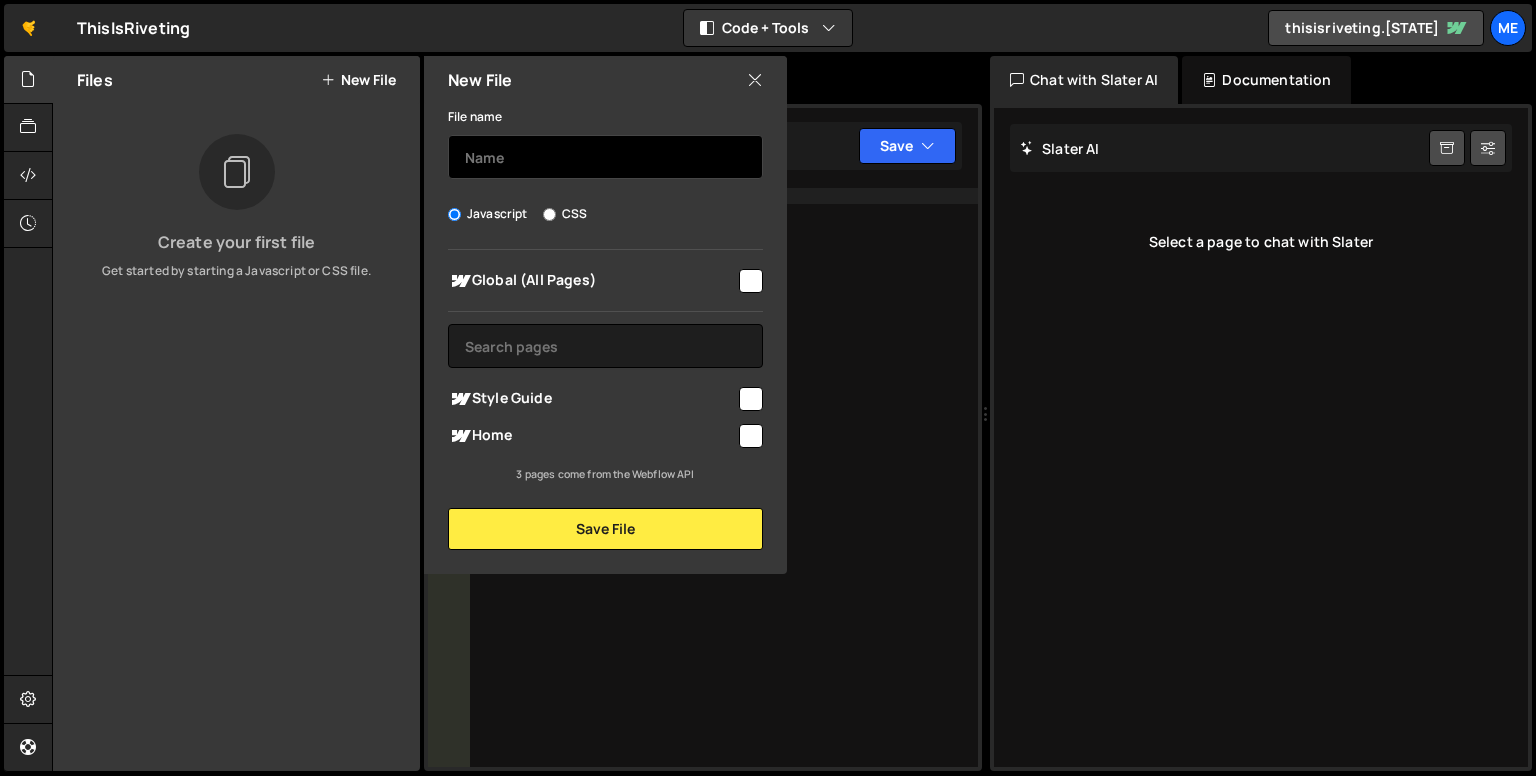 click at bounding box center (605, 157) 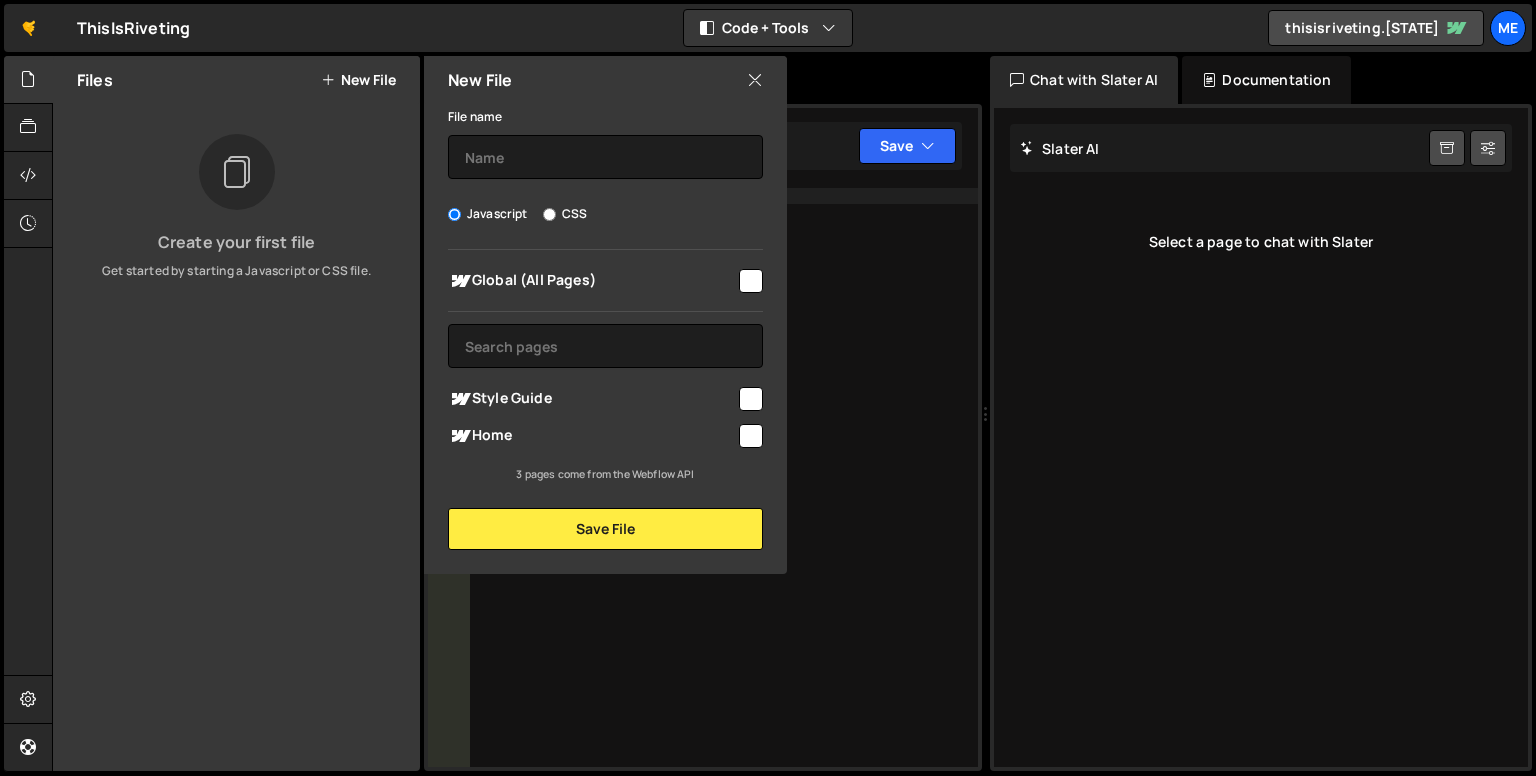 click at bounding box center (751, 436) 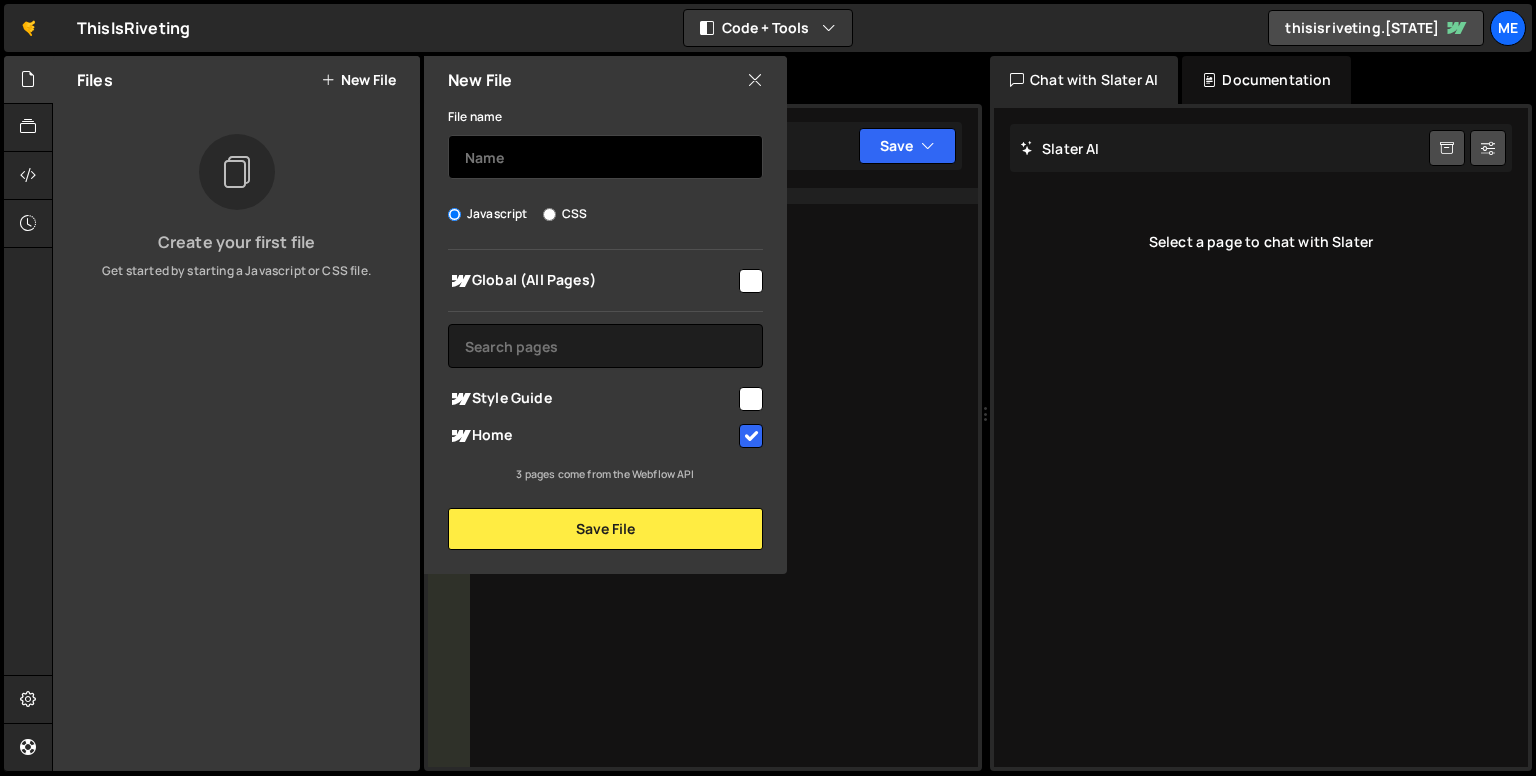 click at bounding box center [605, 157] 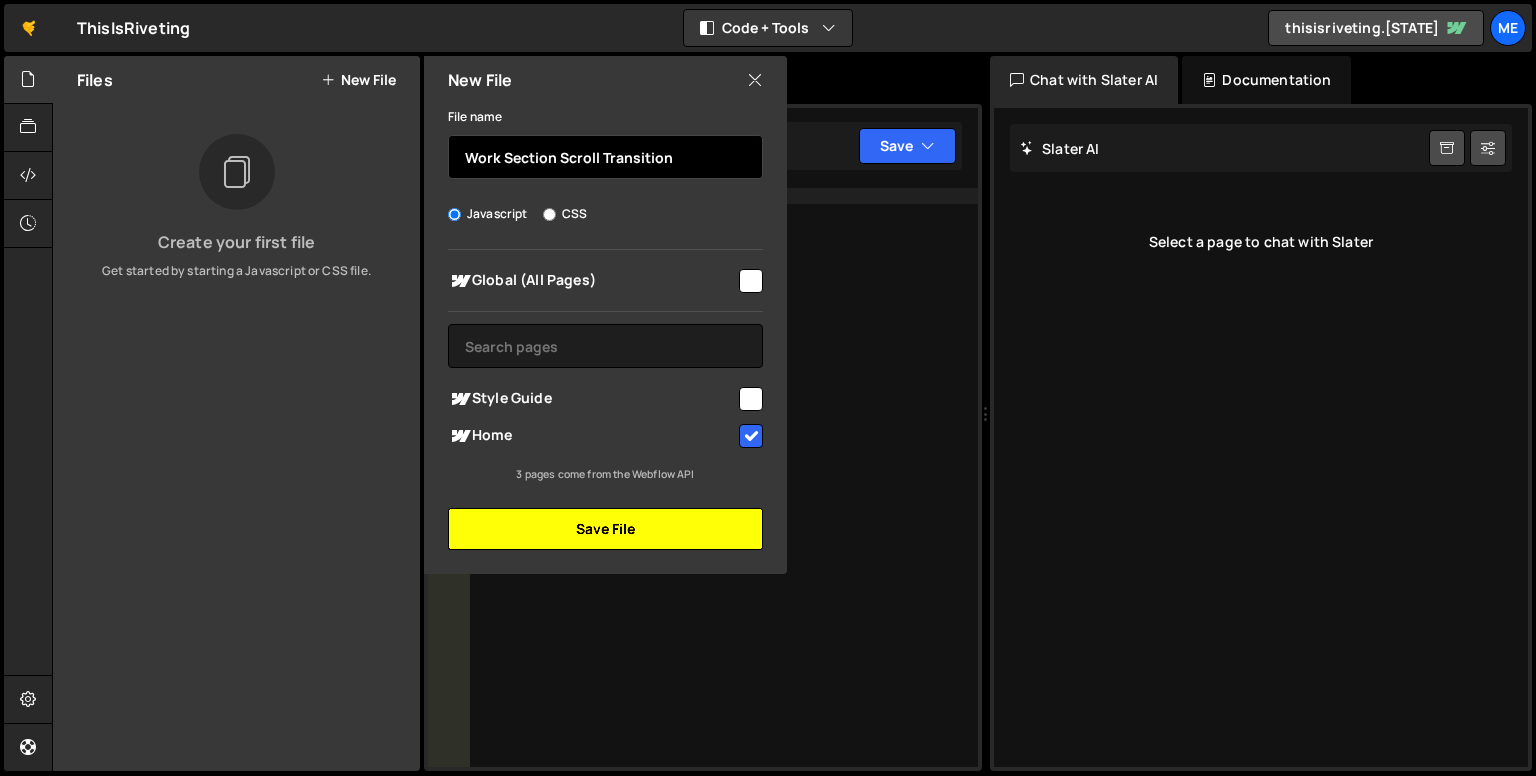 type on "Work Section Scroll Transition" 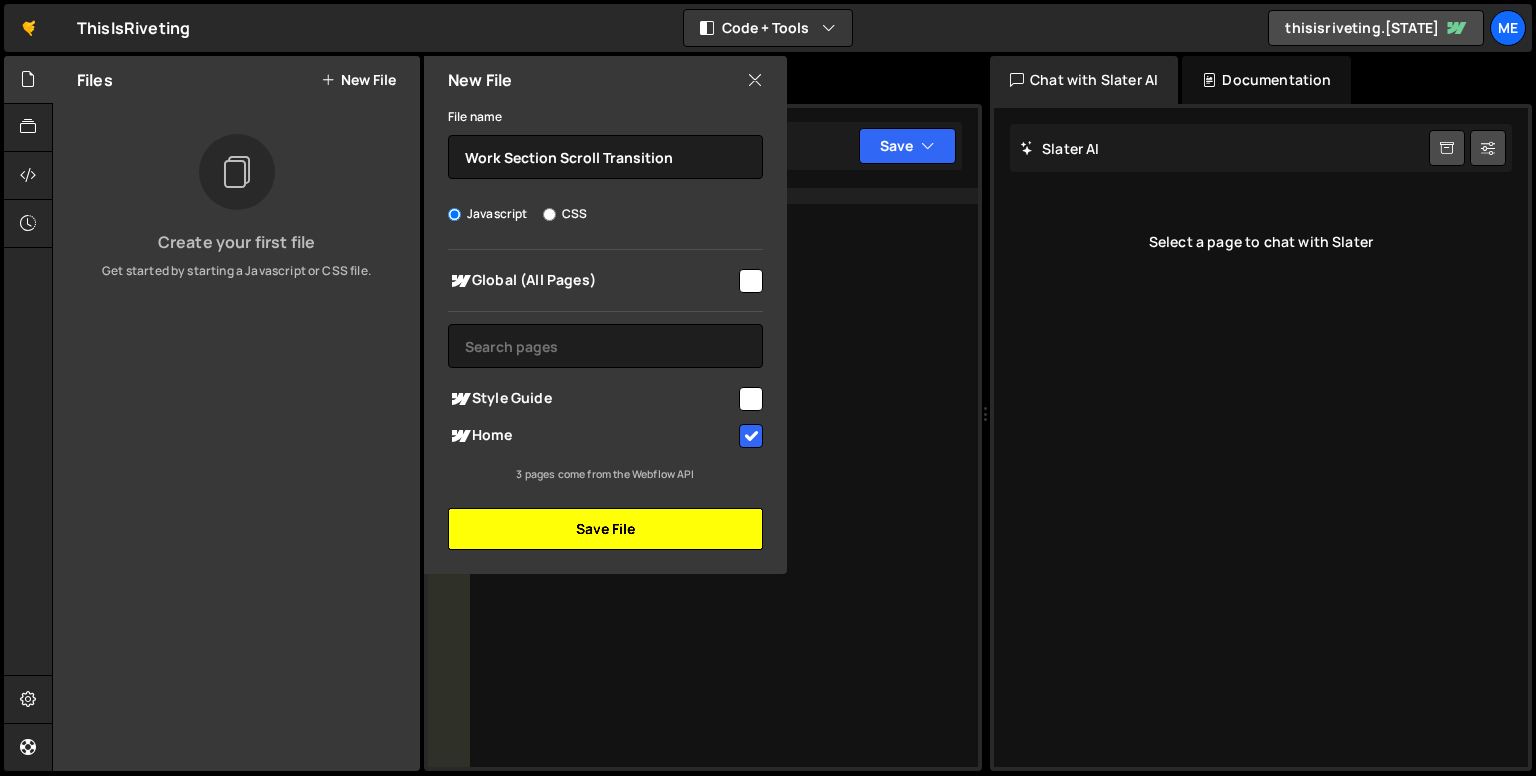 click on "Save File" at bounding box center [605, 529] 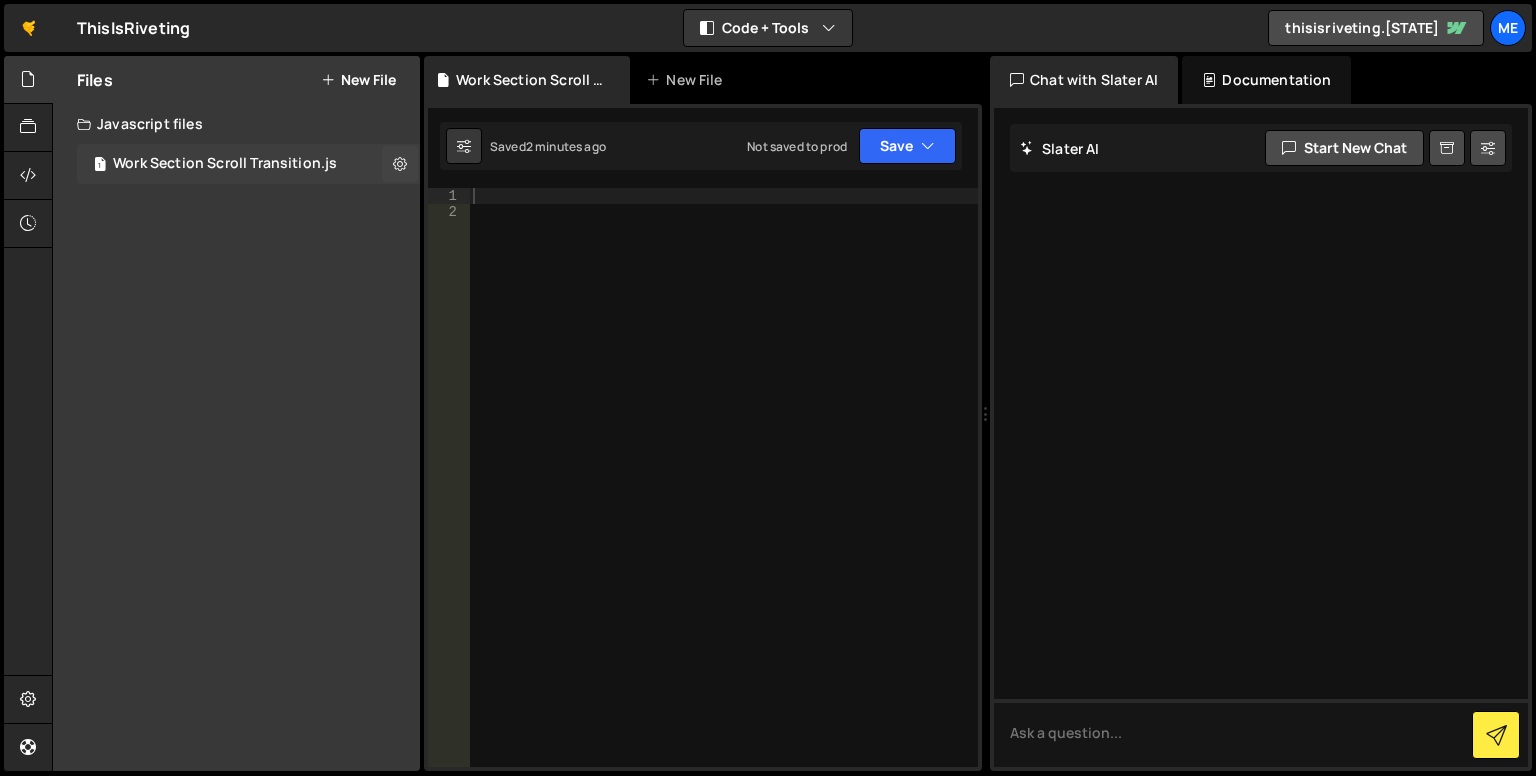 click on "Work Section Scroll Transition.js" at bounding box center (225, 164) 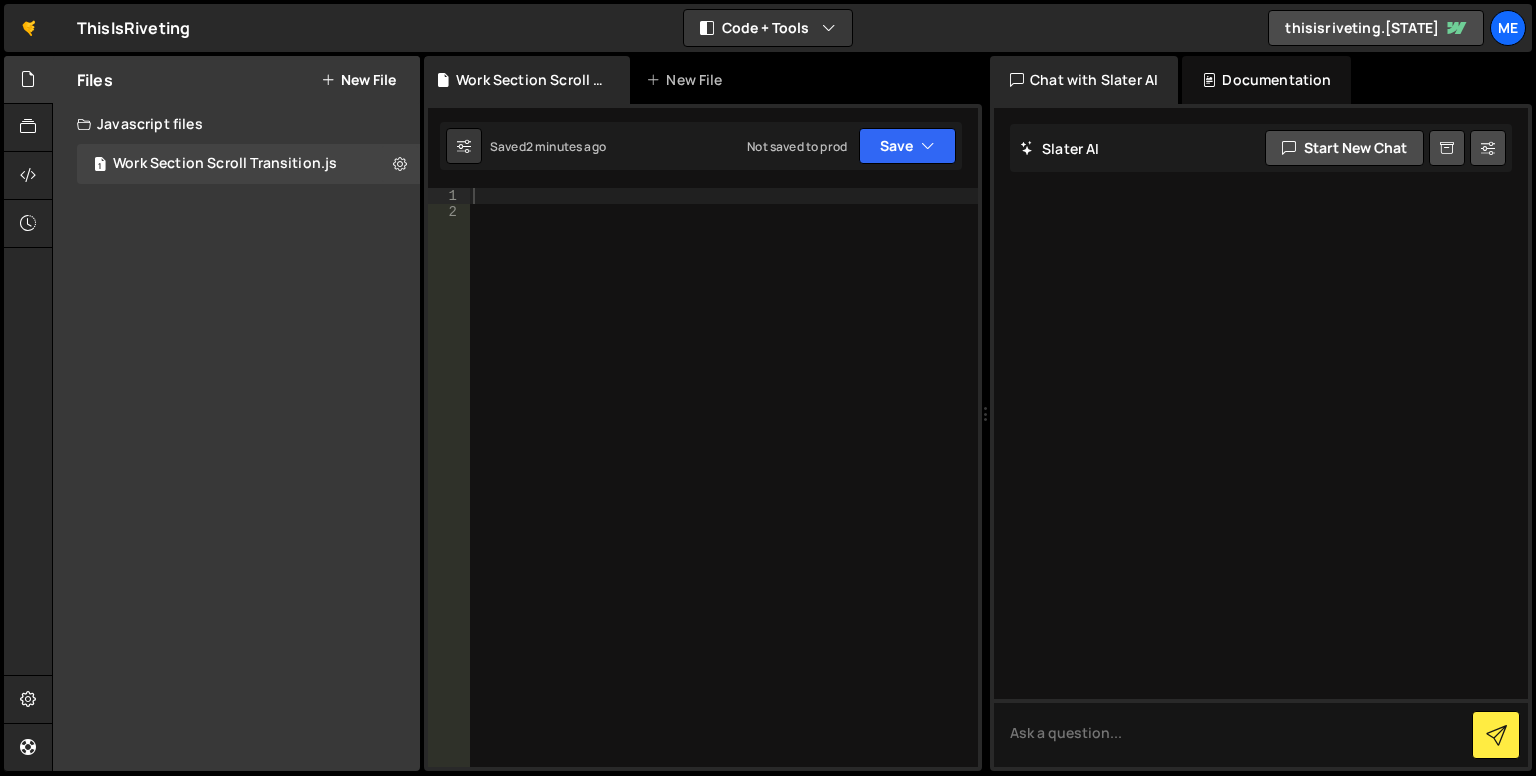 drag, startPoint x: 188, startPoint y: 161, endPoint x: 143, endPoint y: 245, distance: 95.29428 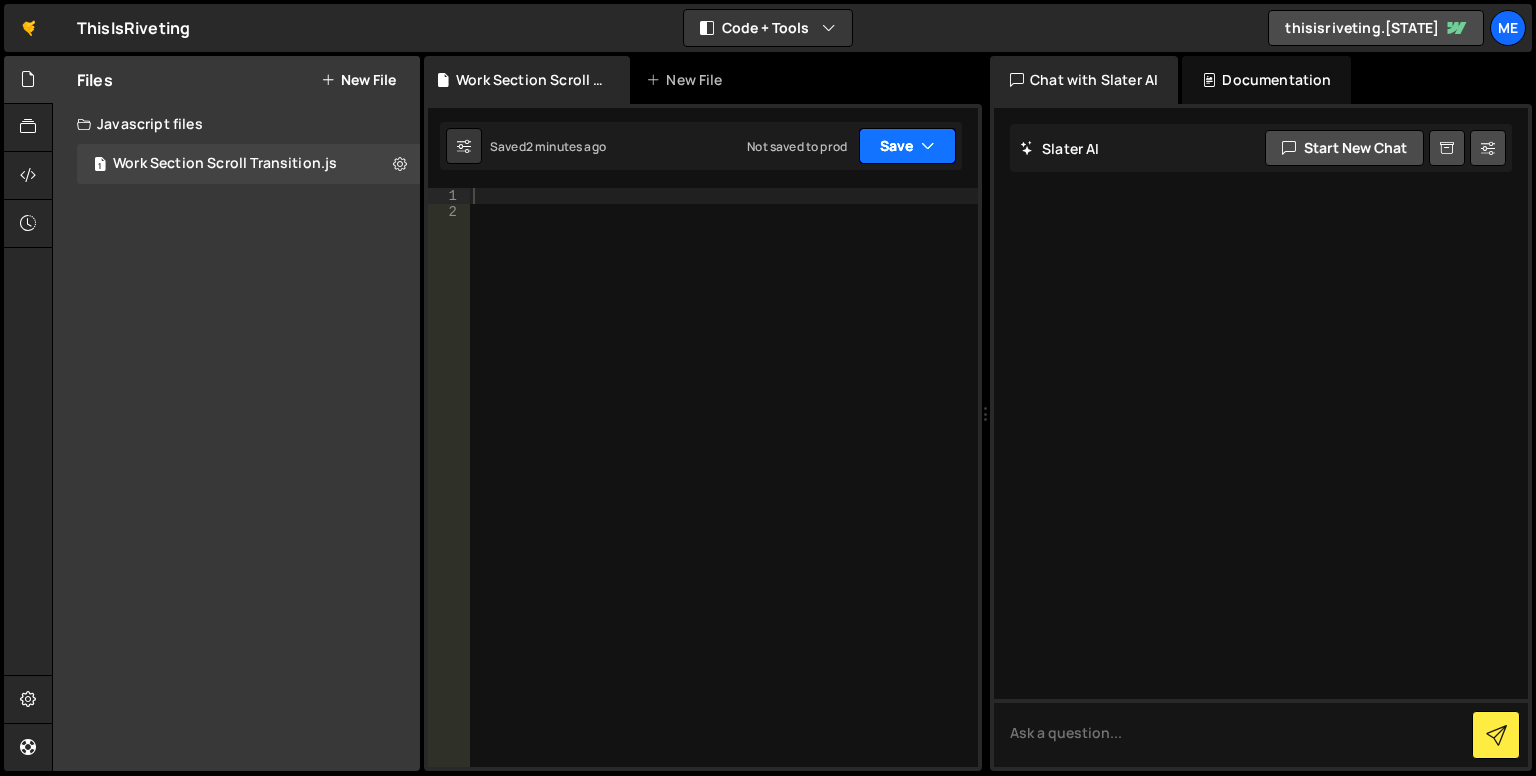click on "Save" at bounding box center [907, 146] 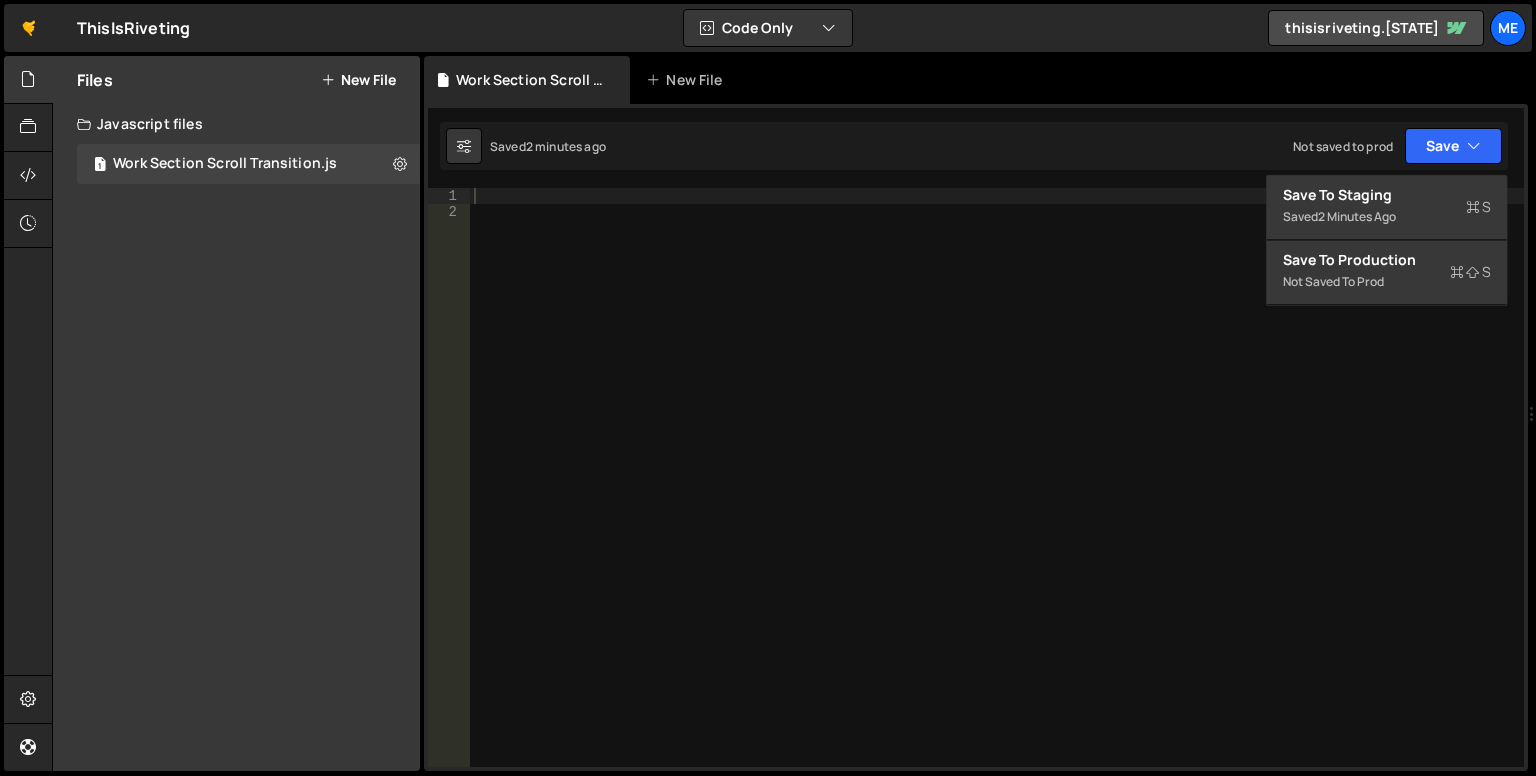 drag, startPoint x: 986, startPoint y: 165, endPoint x: 1526, endPoint y: 162, distance: 540.00836 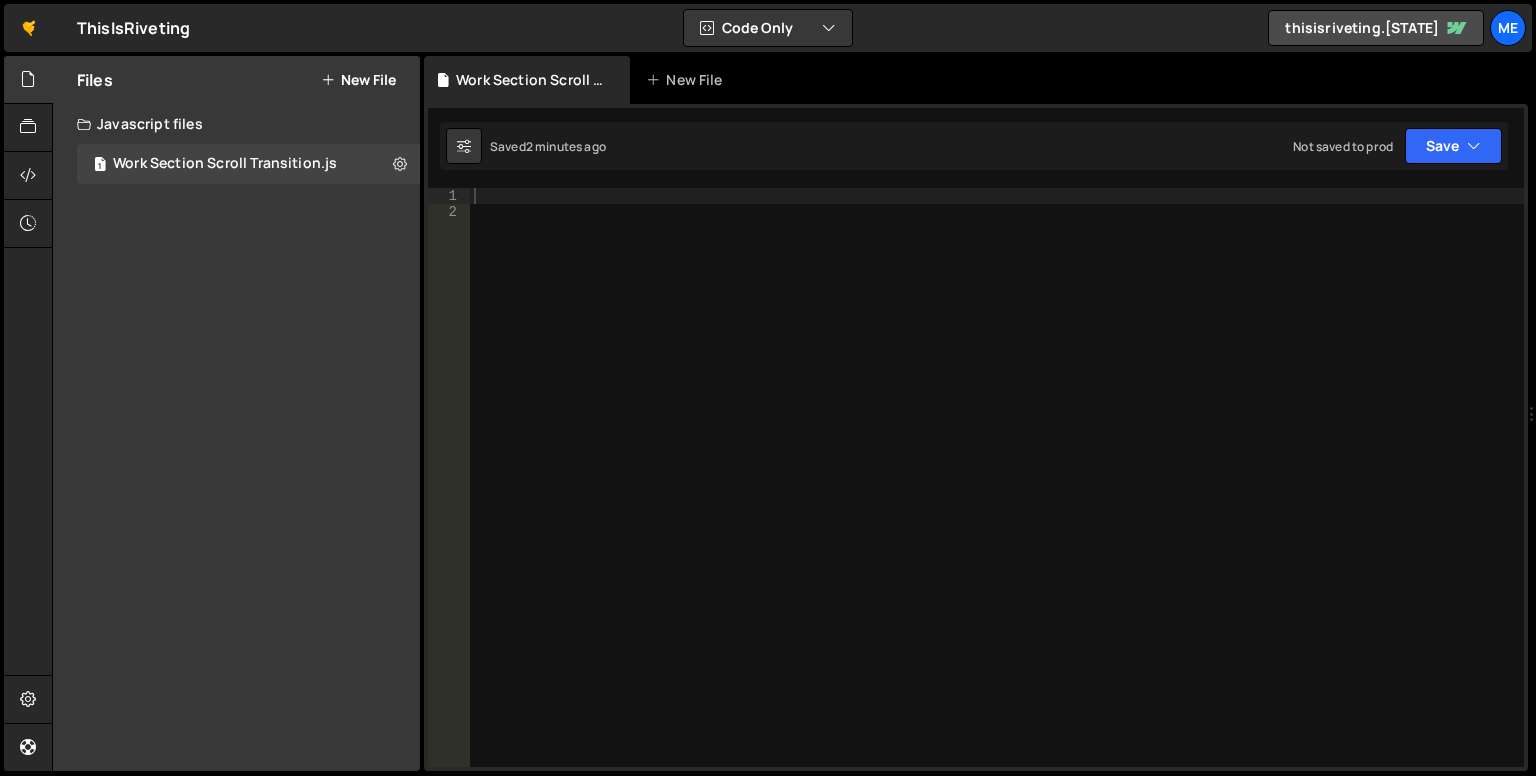 type 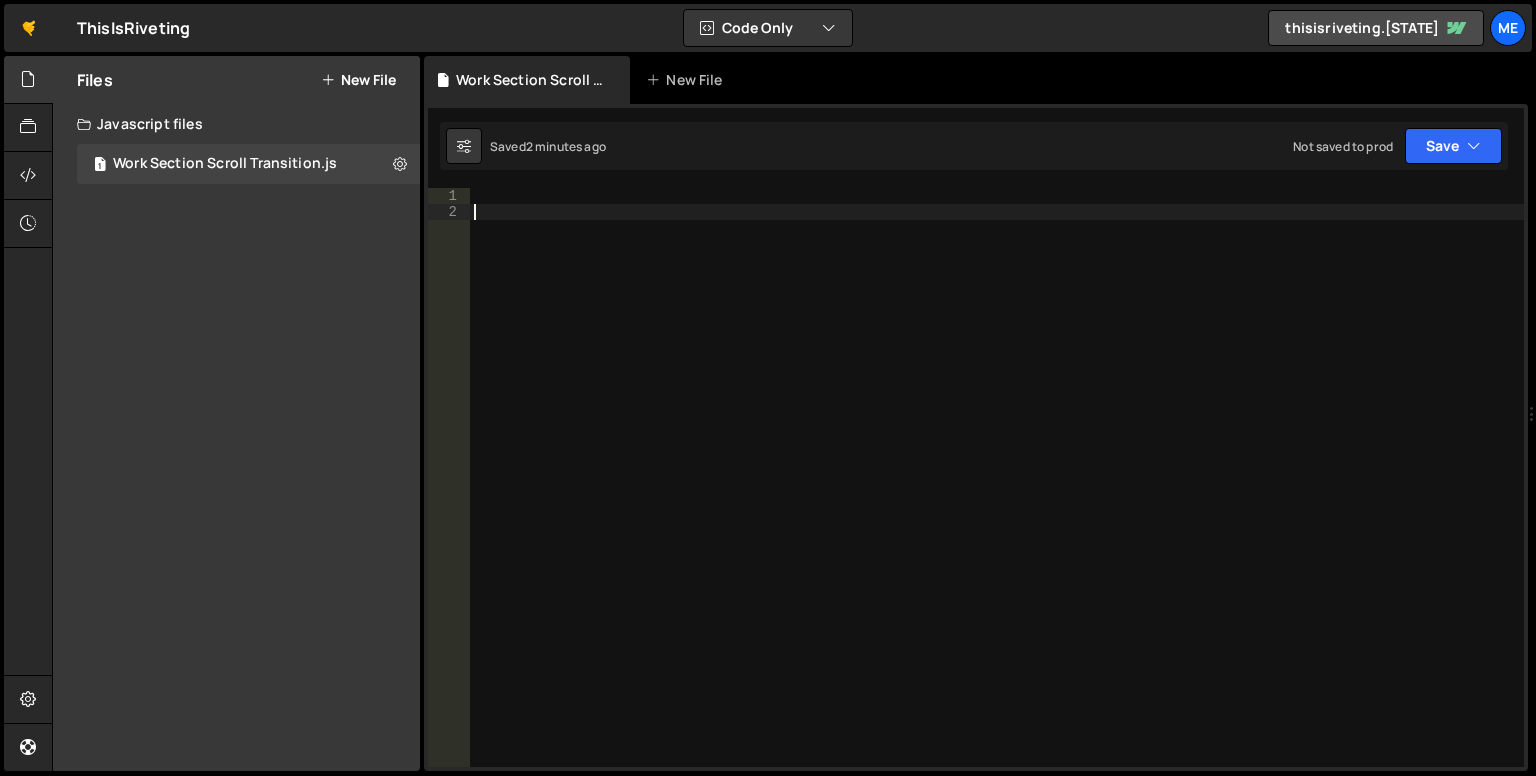 click at bounding box center (997, 493) 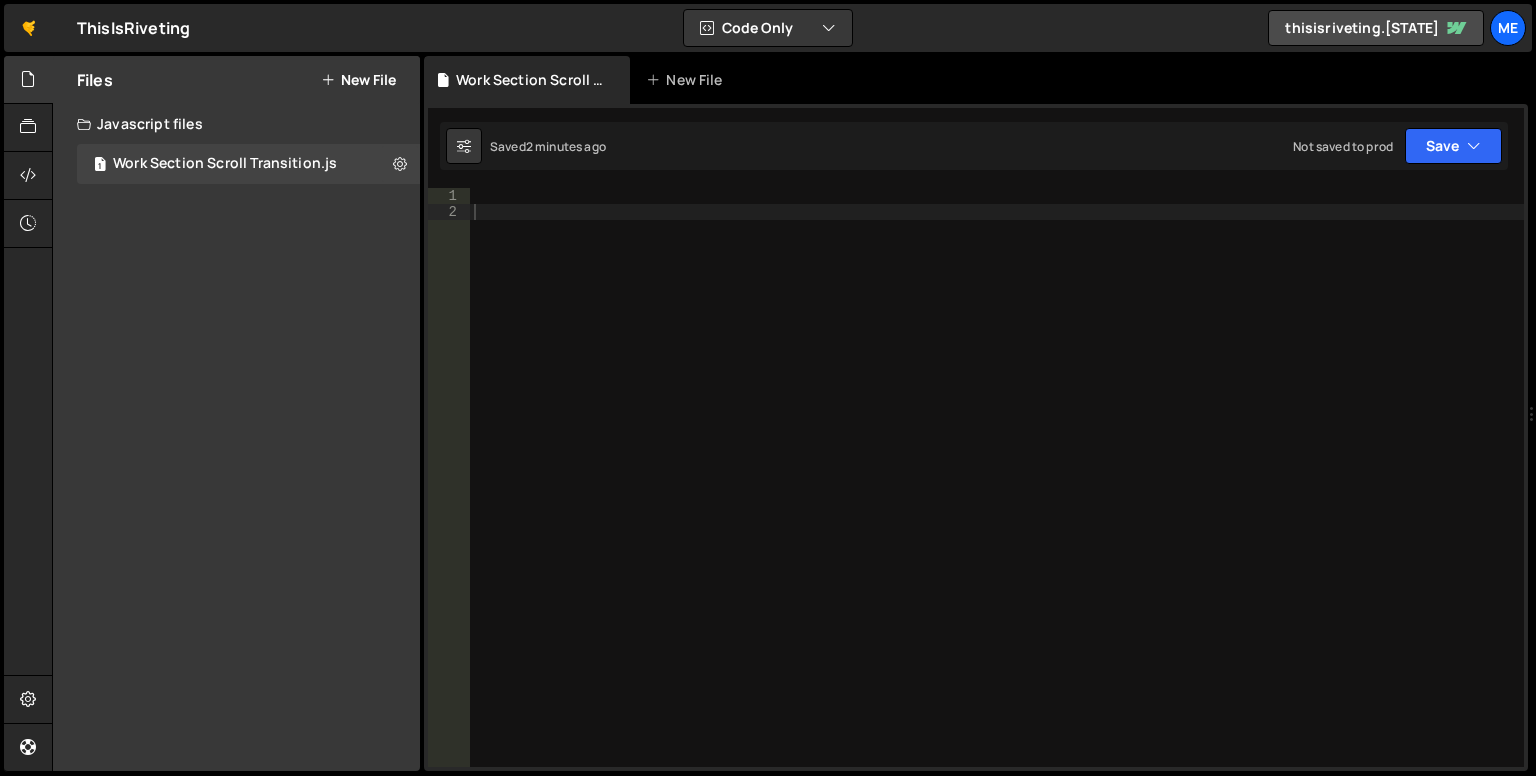 click at bounding box center [997, 493] 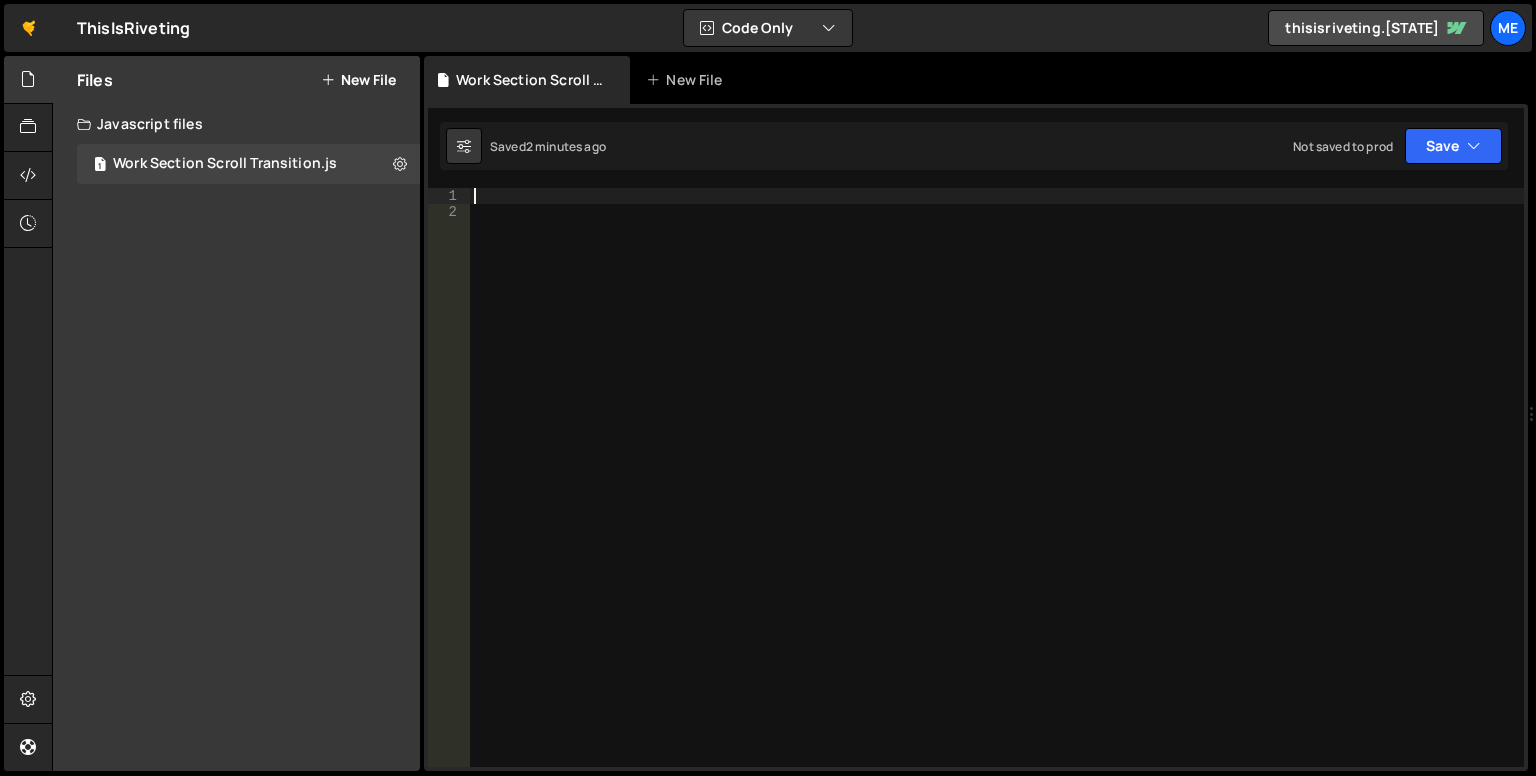 click on "Saved  2 minutes ago
Not saved to prod
Upgrade to Edit
Save
Save to Staging
S
Saved  2 minutes ago  S Not saved to prod G" at bounding box center [974, 146] 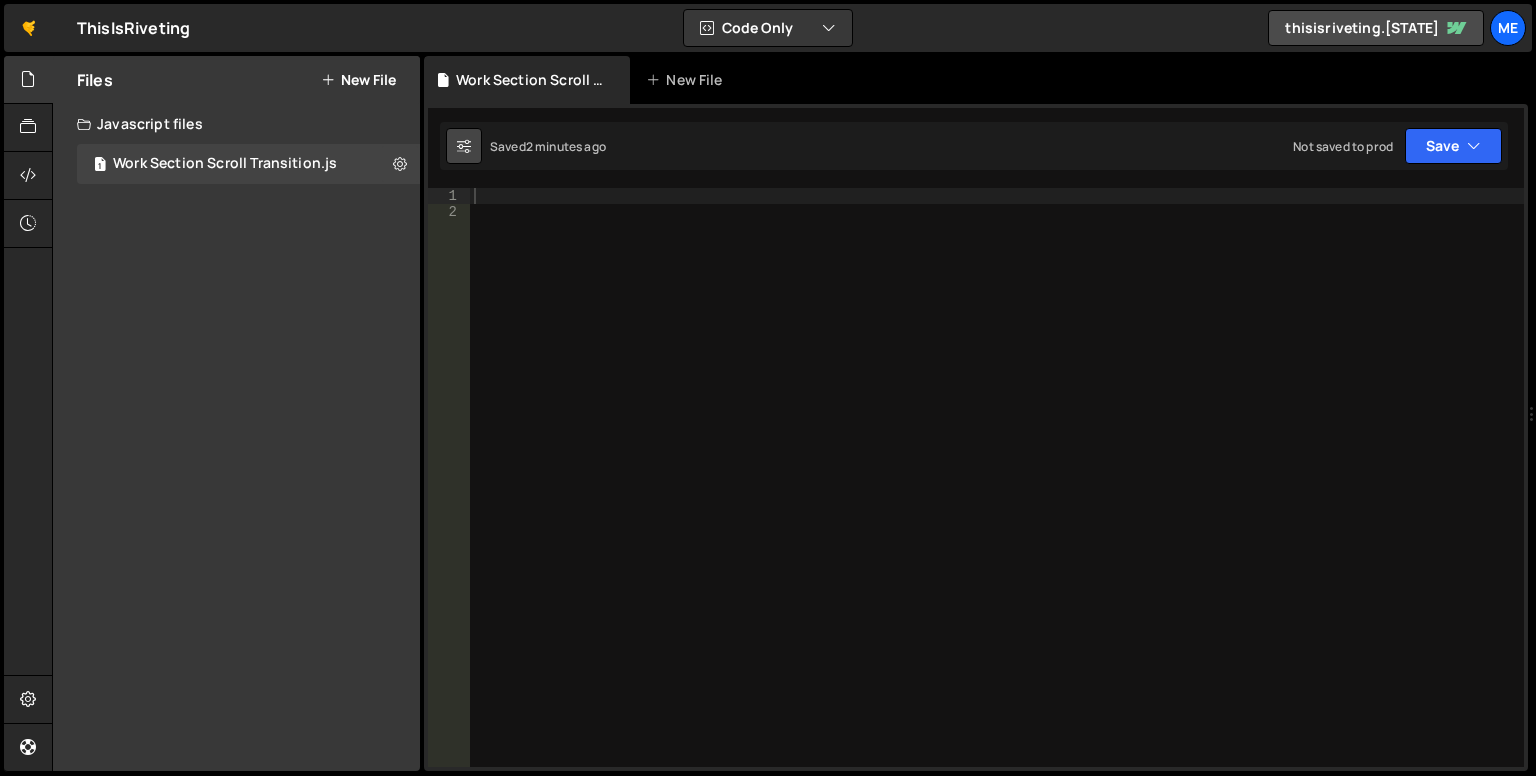 click at bounding box center [464, 146] 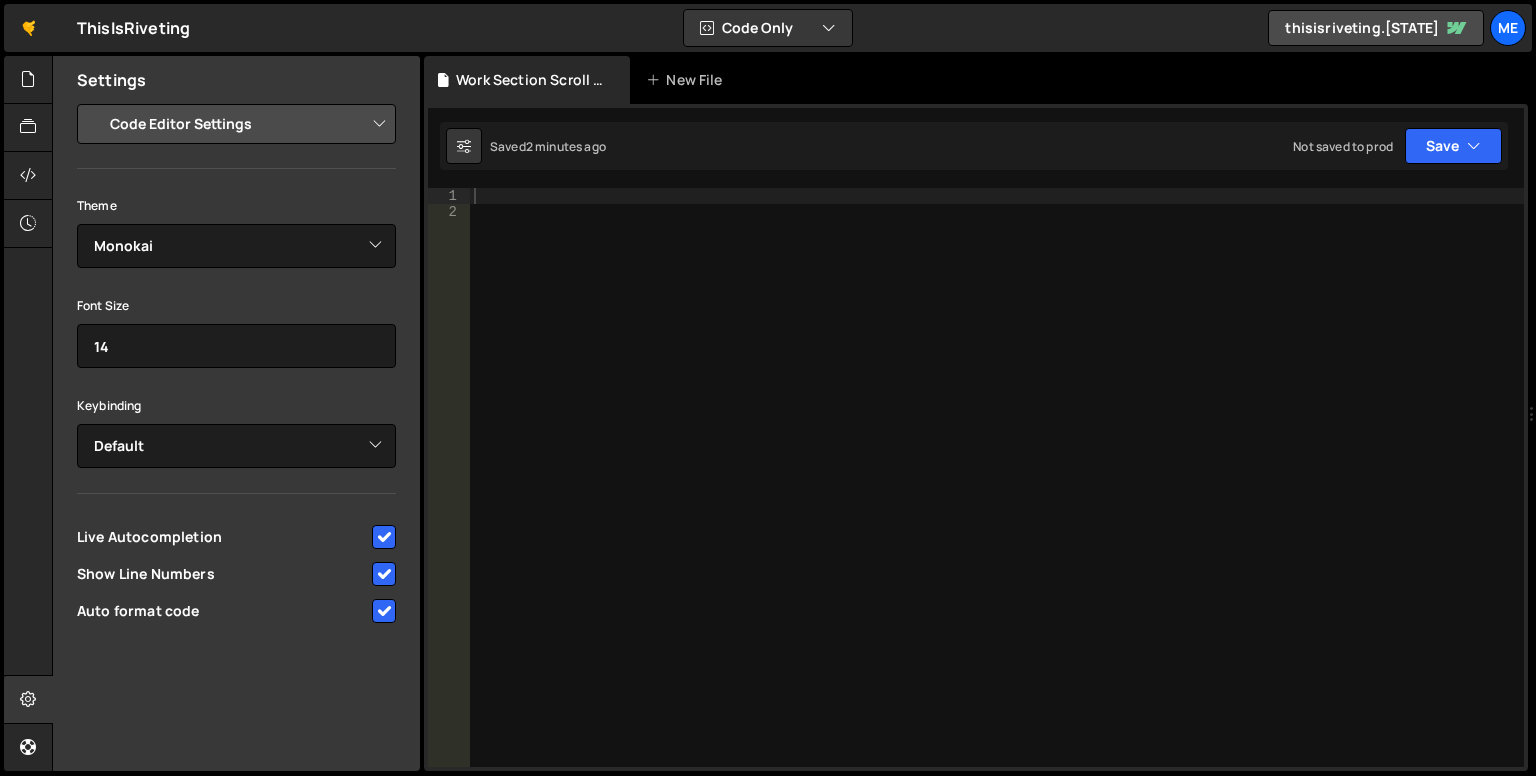 click on "Theme
Ambiance
Chaos
Clouds Midnight
Dracula
Cobalt
Gruvbox
Green on Black
idle Fingers
krTheme
Merbivore
Merbivore Soft
Mono Industrial
Monokai
Nord Dark
One Dark
Pastel on dark
Solarized Dark
Terminal
Tomorrow Night
Tomorrow Night Blue
Tomorrow Night Bright
Tomorrow Night 80s
Twilight
Vibrant Ink" at bounding box center [236, 230] 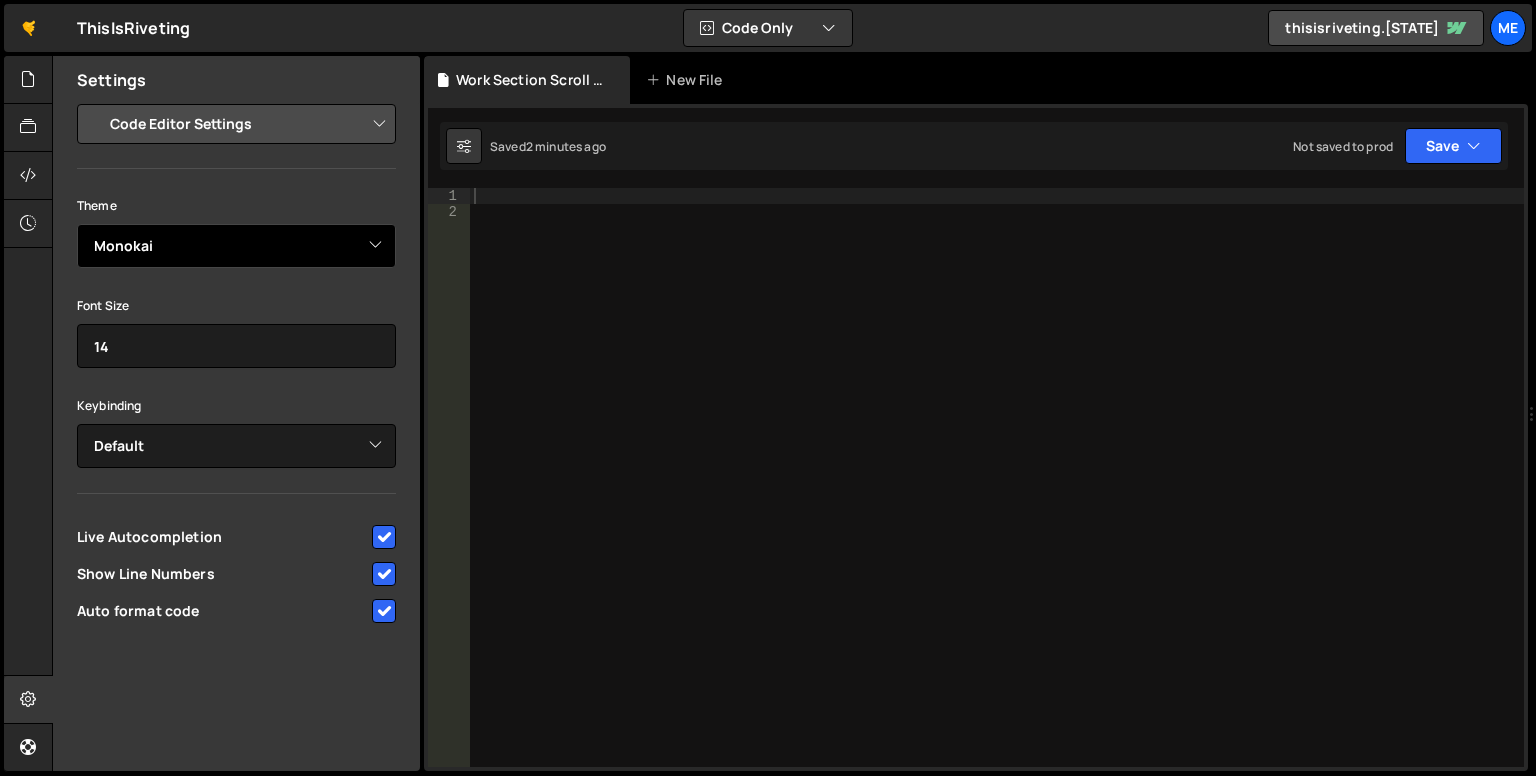 click on "Ambiance
Chaos
Clouds Midnight
Dracula
Cobalt
Gruvbox
Green on Black
idle Fingers
krTheme
Merbivore
Merbivore Soft
Mono Industrial
Monokai
Nord Dark
One Dark
Pastel on dark
Solarized Dark
Terminal
Tomorrow Night
Tomorrow Night Blue
Tomorrow Night Bright
Tomorrow Night 80s
Twilight
Vibrant Ink" at bounding box center [236, 246] 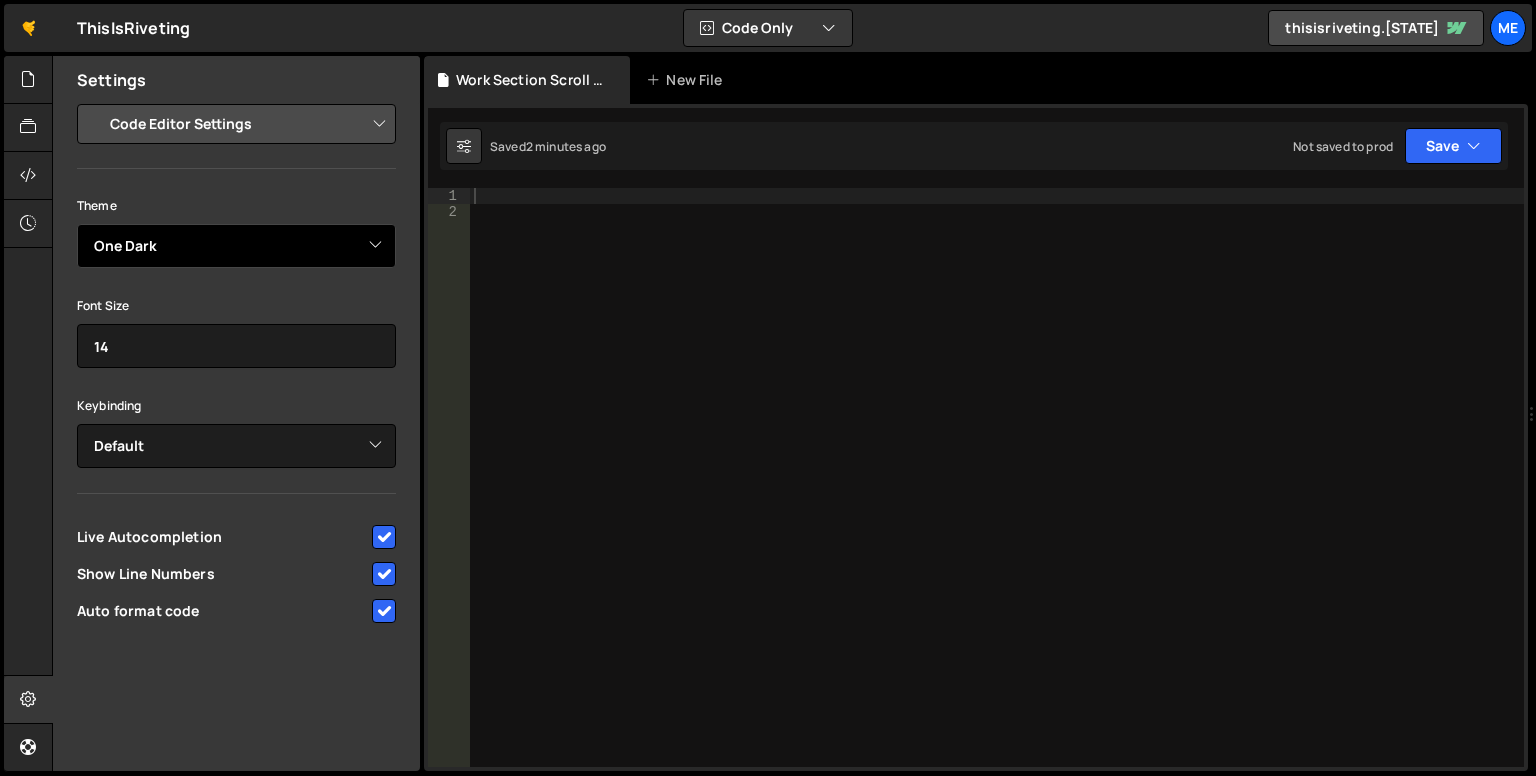 click on "Ambiance
Chaos
Clouds Midnight
Dracula
Cobalt
Gruvbox
Green on Black
idle Fingers
krTheme
Merbivore
Merbivore Soft
Mono Industrial
Monokai
Nord Dark
One Dark
Pastel on dark
Solarized Dark
Terminal
Tomorrow Night
Tomorrow Night Blue
Tomorrow Night Bright
Tomorrow Night 80s
Twilight
Vibrant Ink" at bounding box center [236, 246] 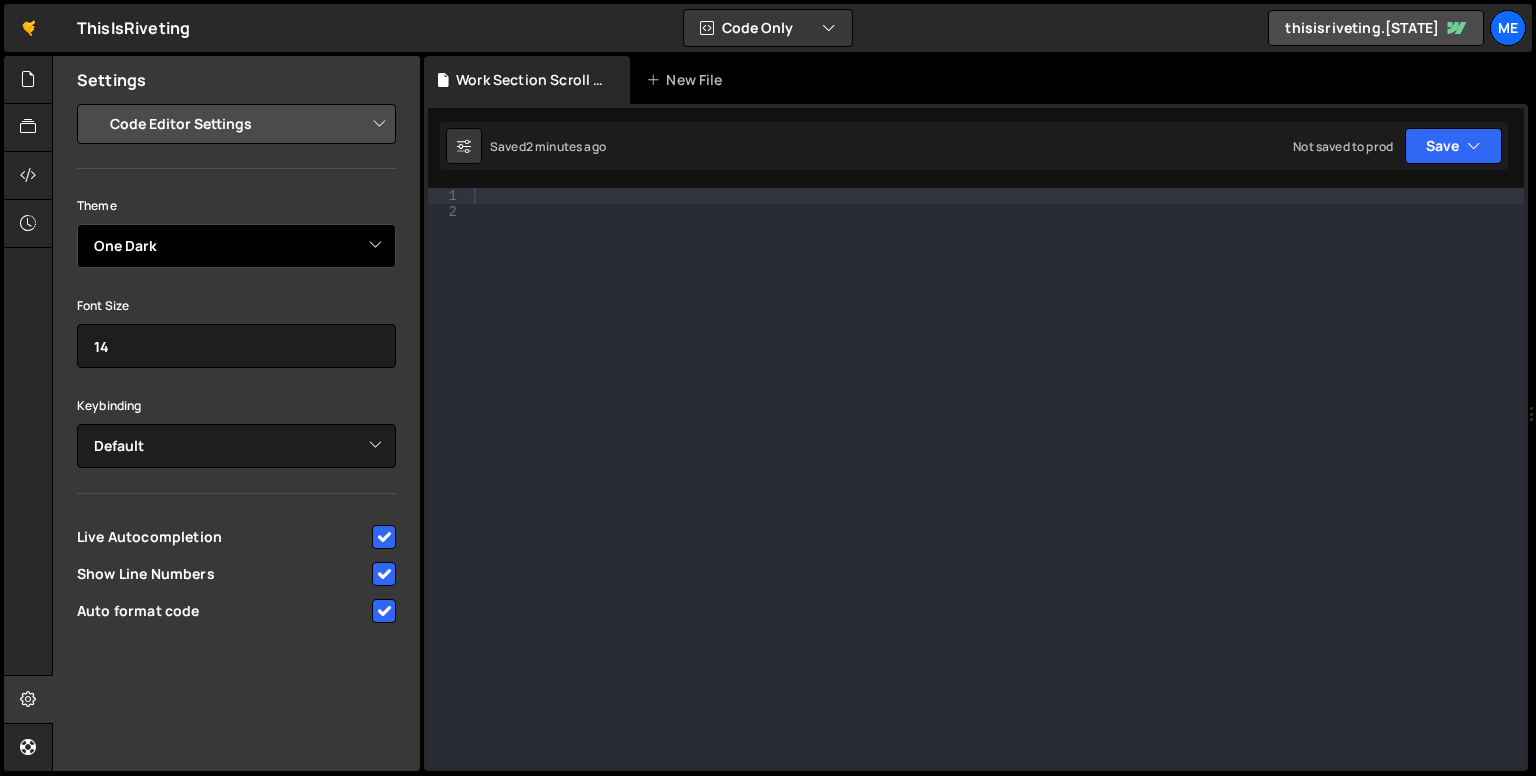 click on "Ambiance
Chaos
Clouds Midnight
Dracula
Cobalt
Gruvbox
Green on Black
idle Fingers
krTheme
Merbivore
Merbivore Soft
Mono Industrial
Monokai
Nord Dark
One Dark
Pastel on dark
Solarized Dark
Terminal
Tomorrow Night
Tomorrow Night Blue
Tomorrow Night Bright
Tomorrow Night 80s
Twilight
Vibrant Ink" at bounding box center (236, 246) 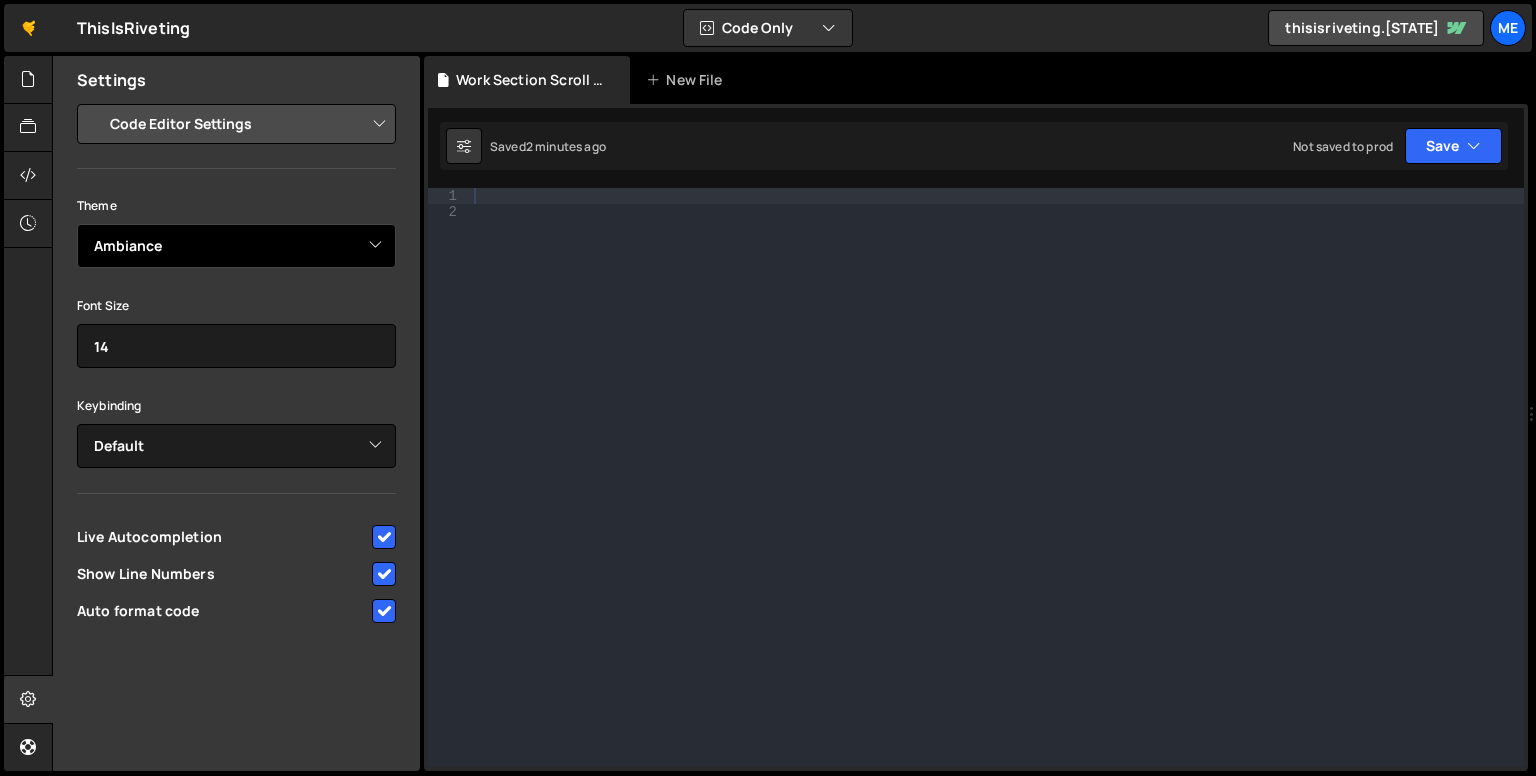 click on "Ambiance
Chaos
Clouds Midnight
Dracula
Cobalt
Gruvbox
Green on Black
idle Fingers
krTheme
Merbivore
Merbivore Soft
Mono Industrial
Monokai
Nord Dark
One Dark
Pastel on dark
Solarized Dark
Terminal
Tomorrow Night
Tomorrow Night Blue
Tomorrow Night Bright
Tomorrow Night 80s
Twilight
Vibrant Ink" at bounding box center [236, 246] 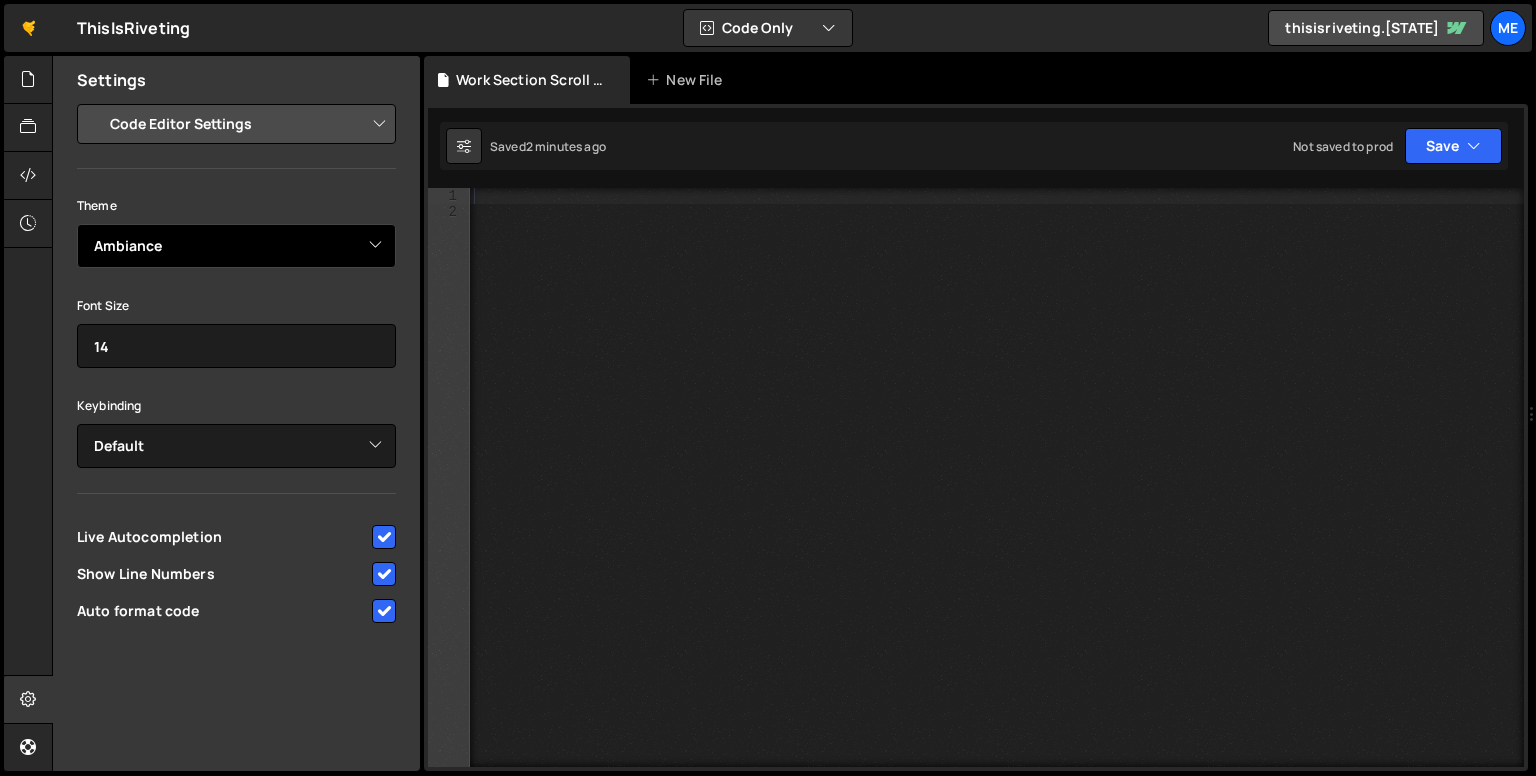click on "Ambiance
Chaos
Clouds Midnight
Dracula
Cobalt
Gruvbox
Green on Black
idle Fingers
krTheme
Merbivore
Merbivore Soft
Mono Industrial
Monokai
Nord Dark
One Dark
Pastel on dark
Solarized Dark
Terminal
Tomorrow Night
Tomorrow Night Blue
Tomorrow Night Bright
Tomorrow Night 80s
Twilight
Vibrant Ink" at bounding box center [236, 246] 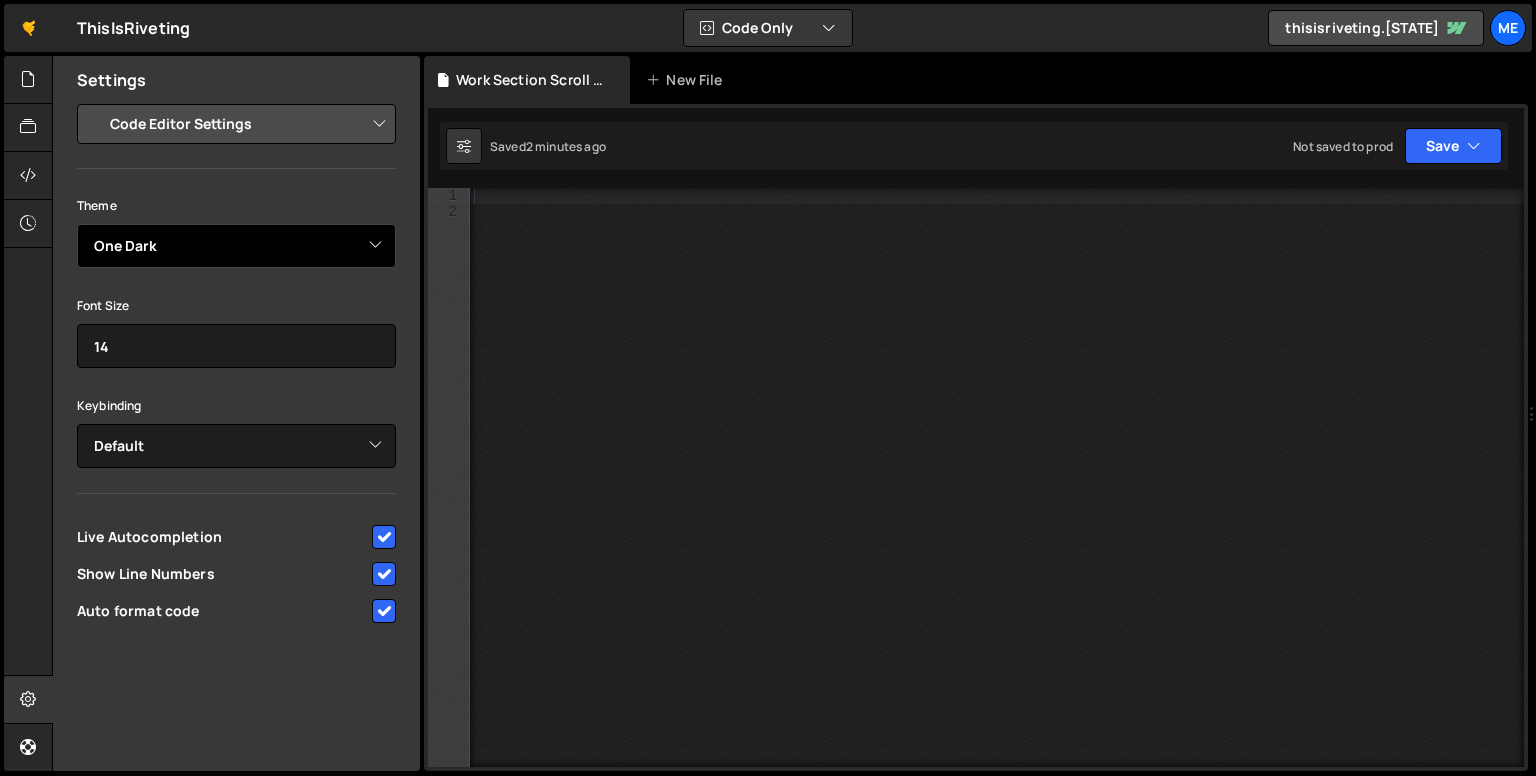 click on "Ambiance
Chaos
Clouds Midnight
Dracula
Cobalt
Gruvbox
Green on Black
idle Fingers
krTheme
Merbivore
Merbivore Soft
Mono Industrial
Monokai
Nord Dark
One Dark
Pastel on dark
Solarized Dark
Terminal
Tomorrow Night
Tomorrow Night Blue
Tomorrow Night Bright
Tomorrow Night 80s
Twilight
Vibrant Ink" at bounding box center [236, 246] 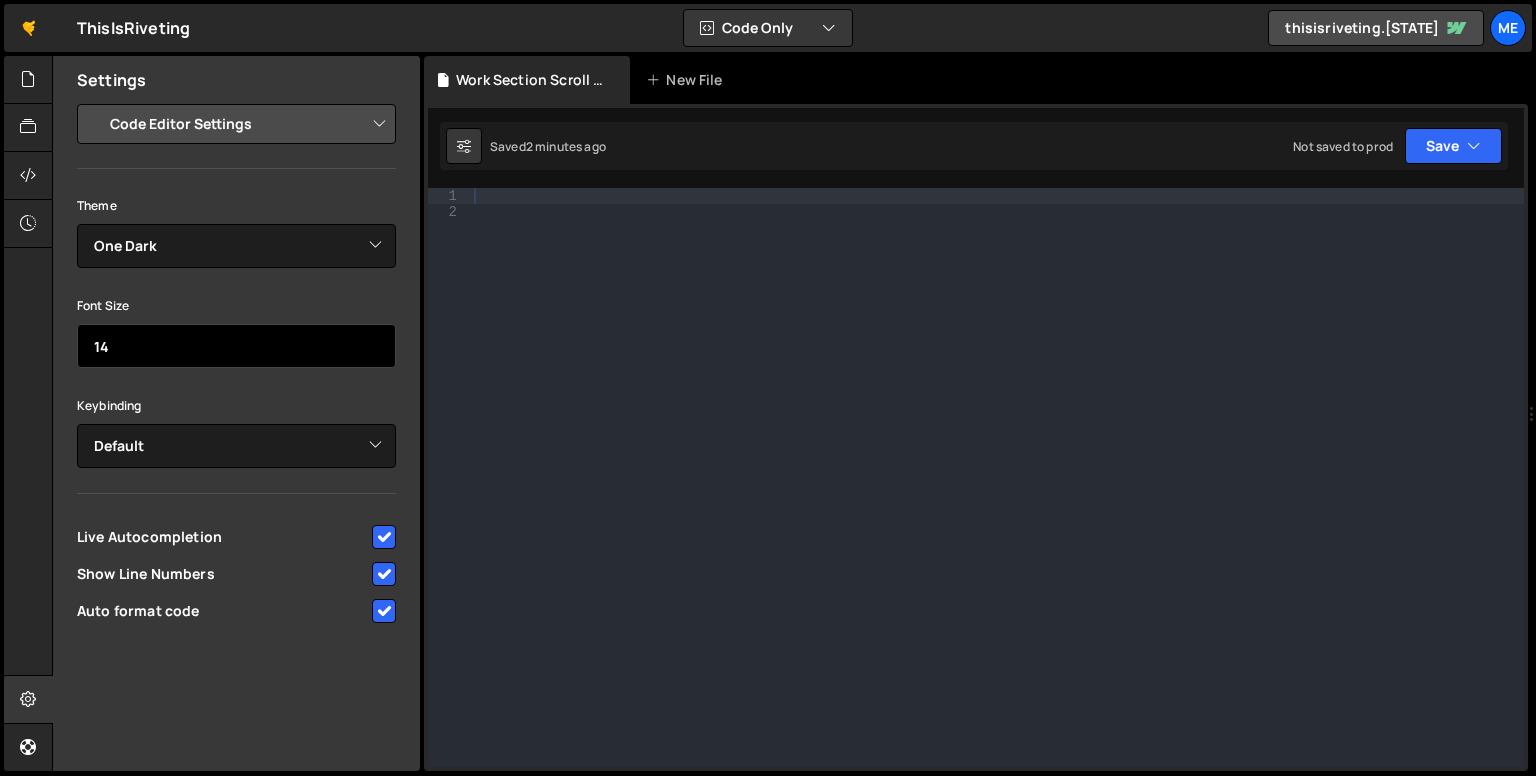 click on "14" at bounding box center (236, 346) 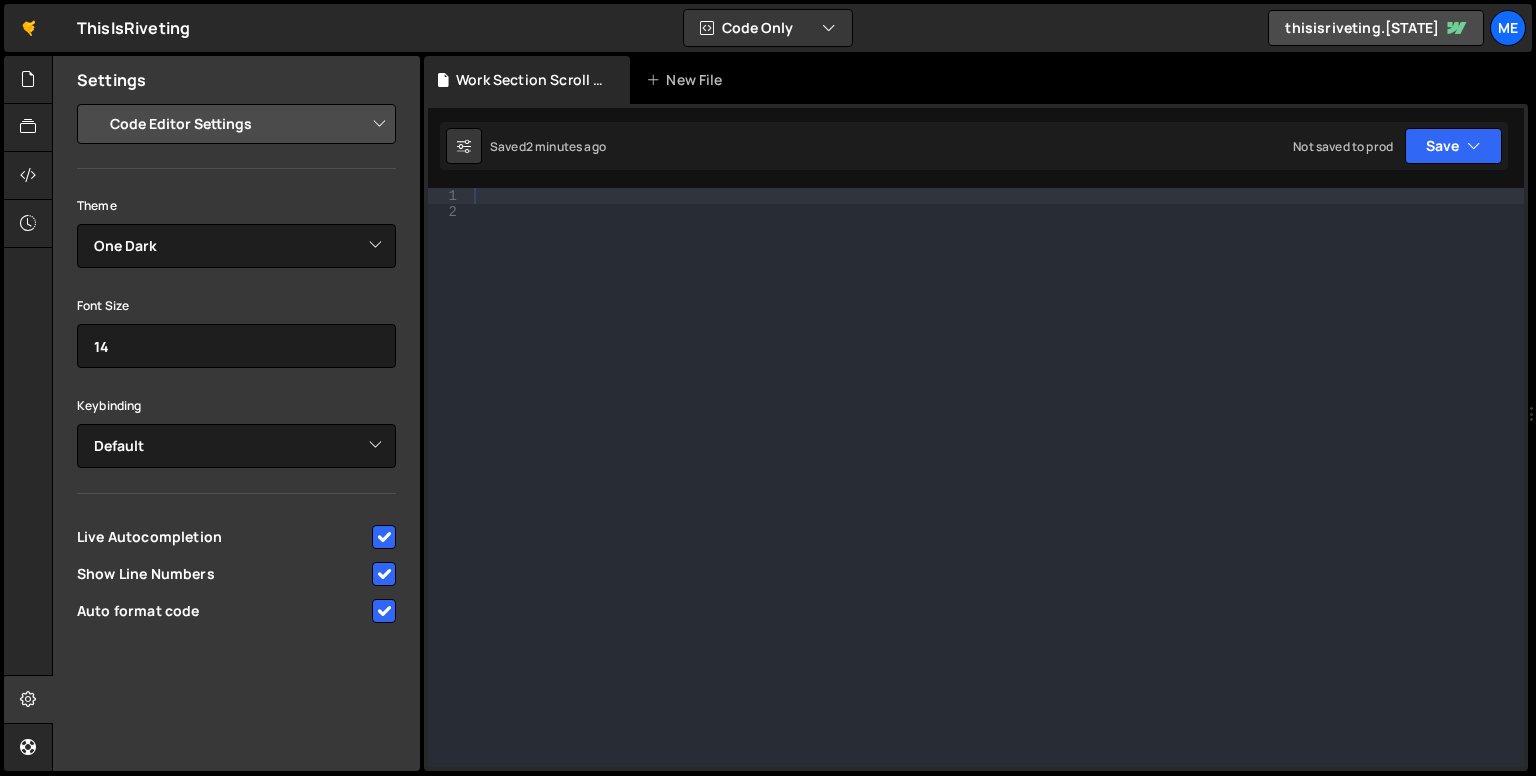 click on "Font Size
14" at bounding box center [236, 330] 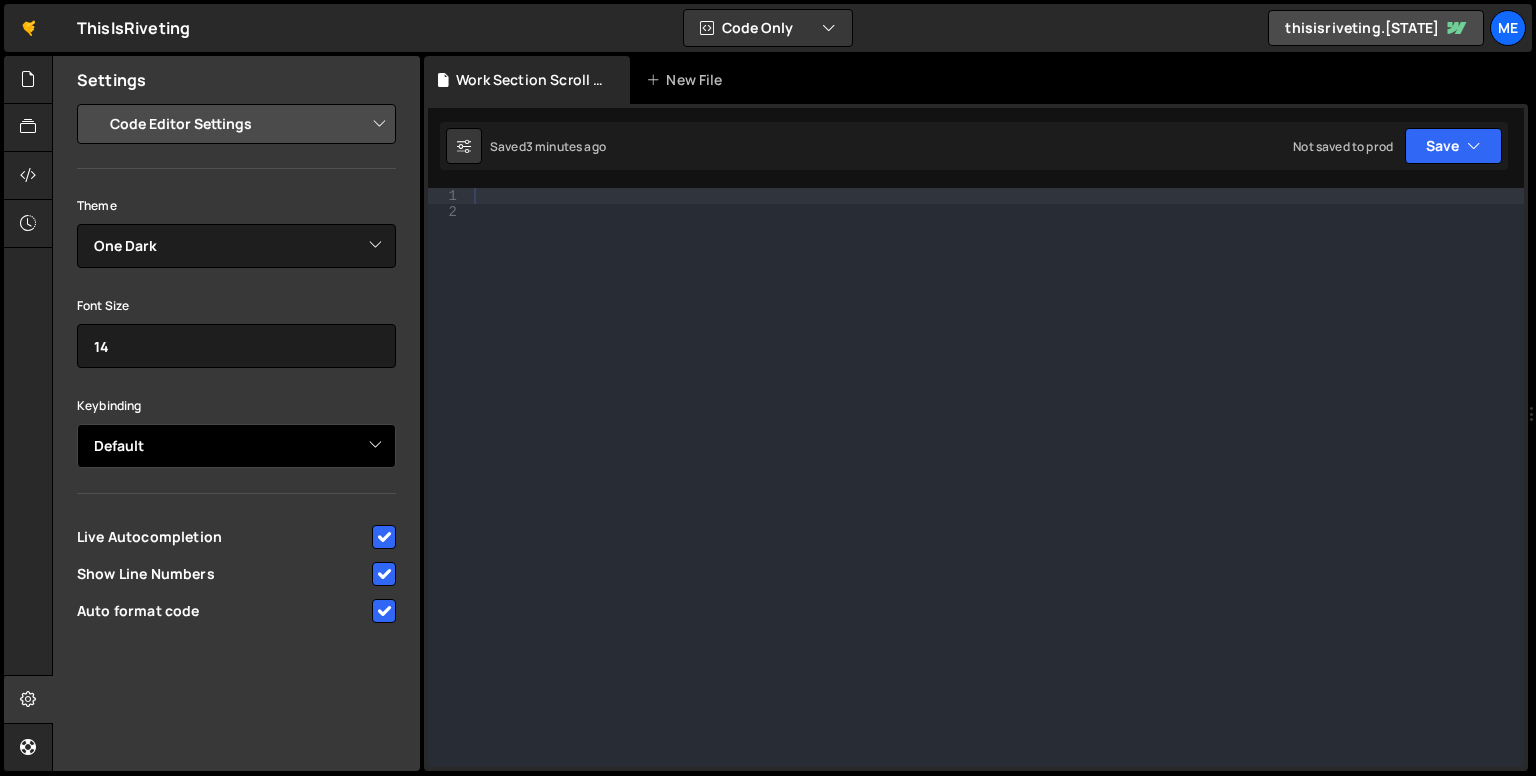 click on "Default
Vim
Emacs
Sublime
VSCode" at bounding box center [236, 446] 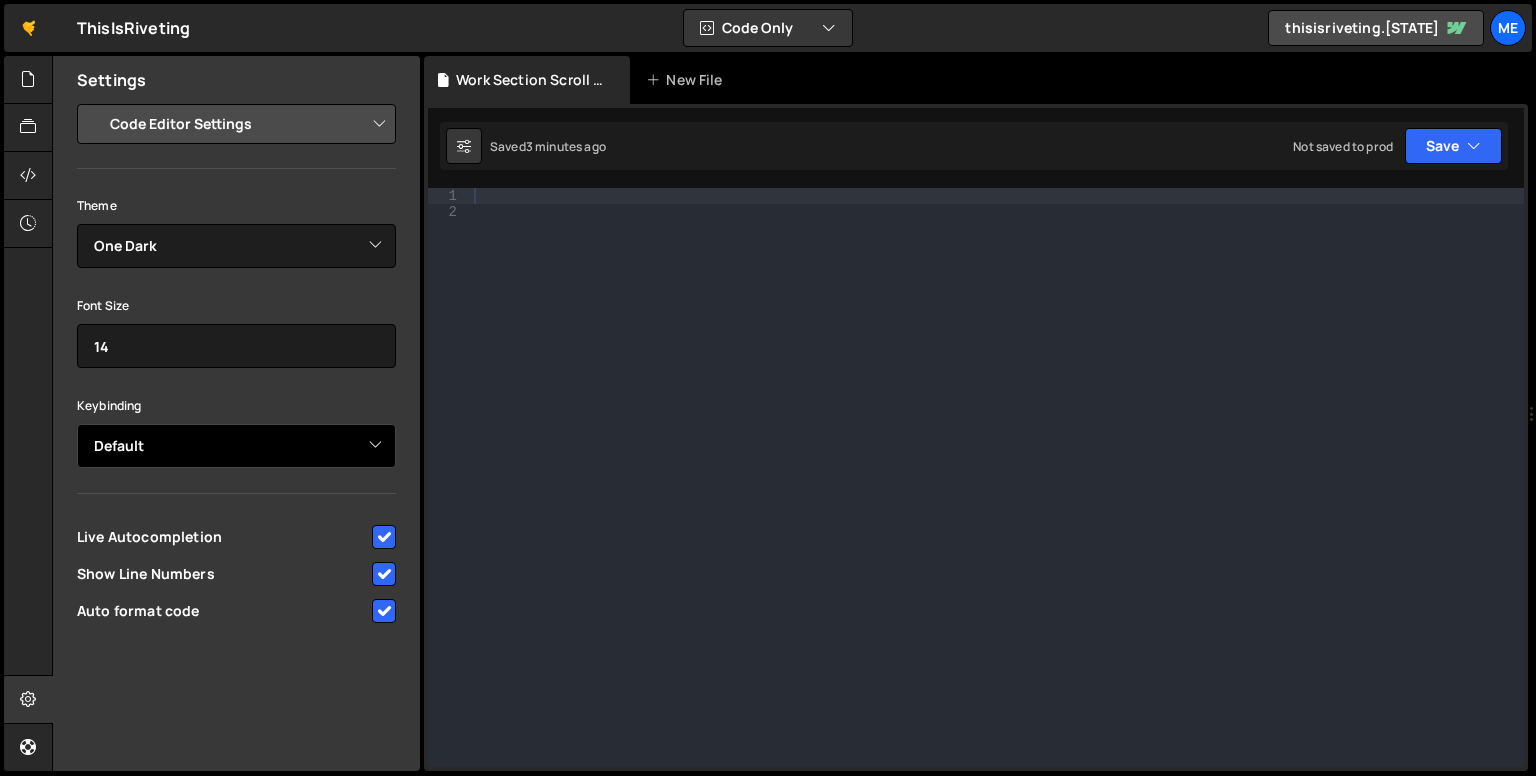 select on "ace/keyboard/vscode" 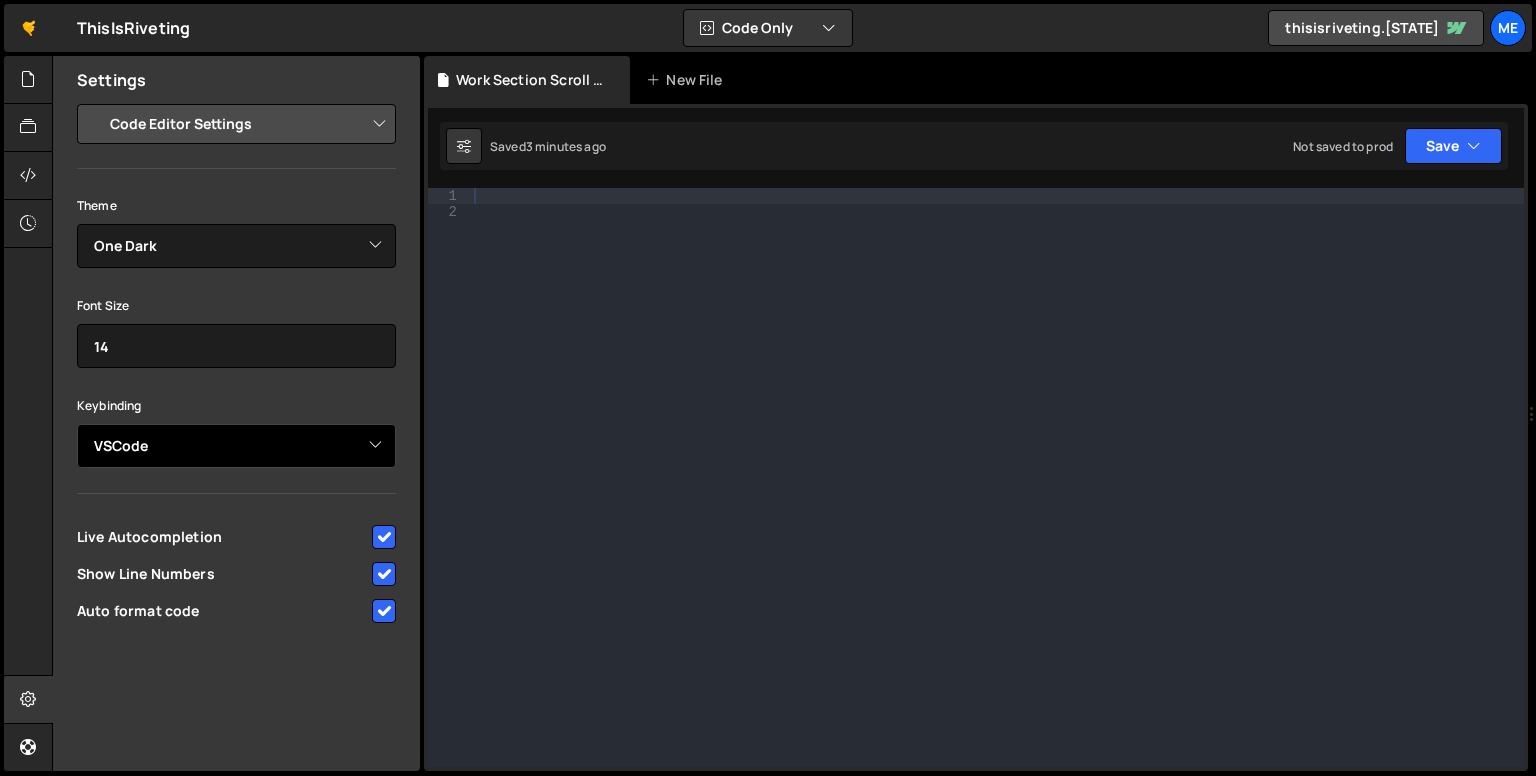 click on "Default
Vim
Emacs
Sublime
VSCode" at bounding box center [236, 446] 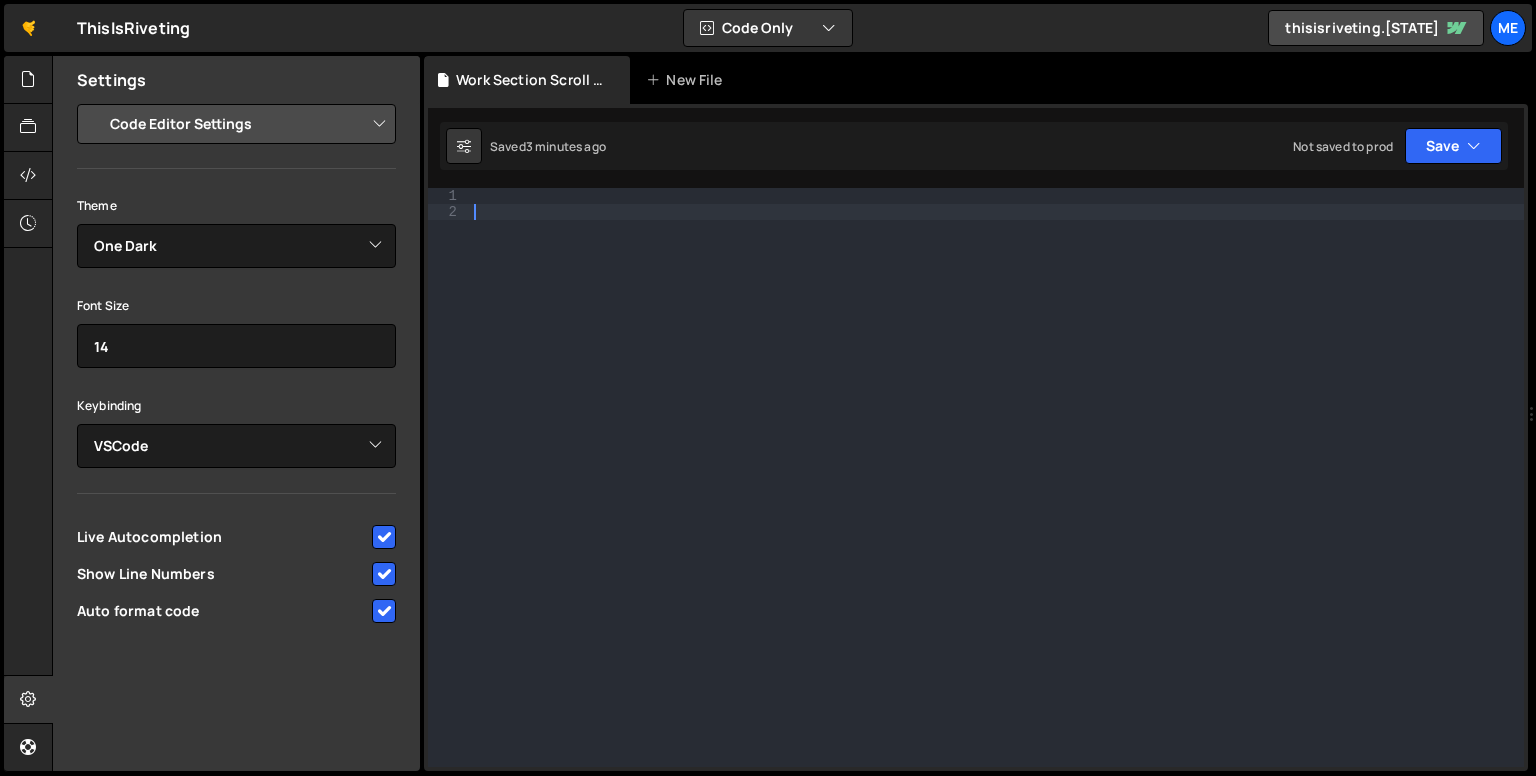 click at bounding box center (997, 493) 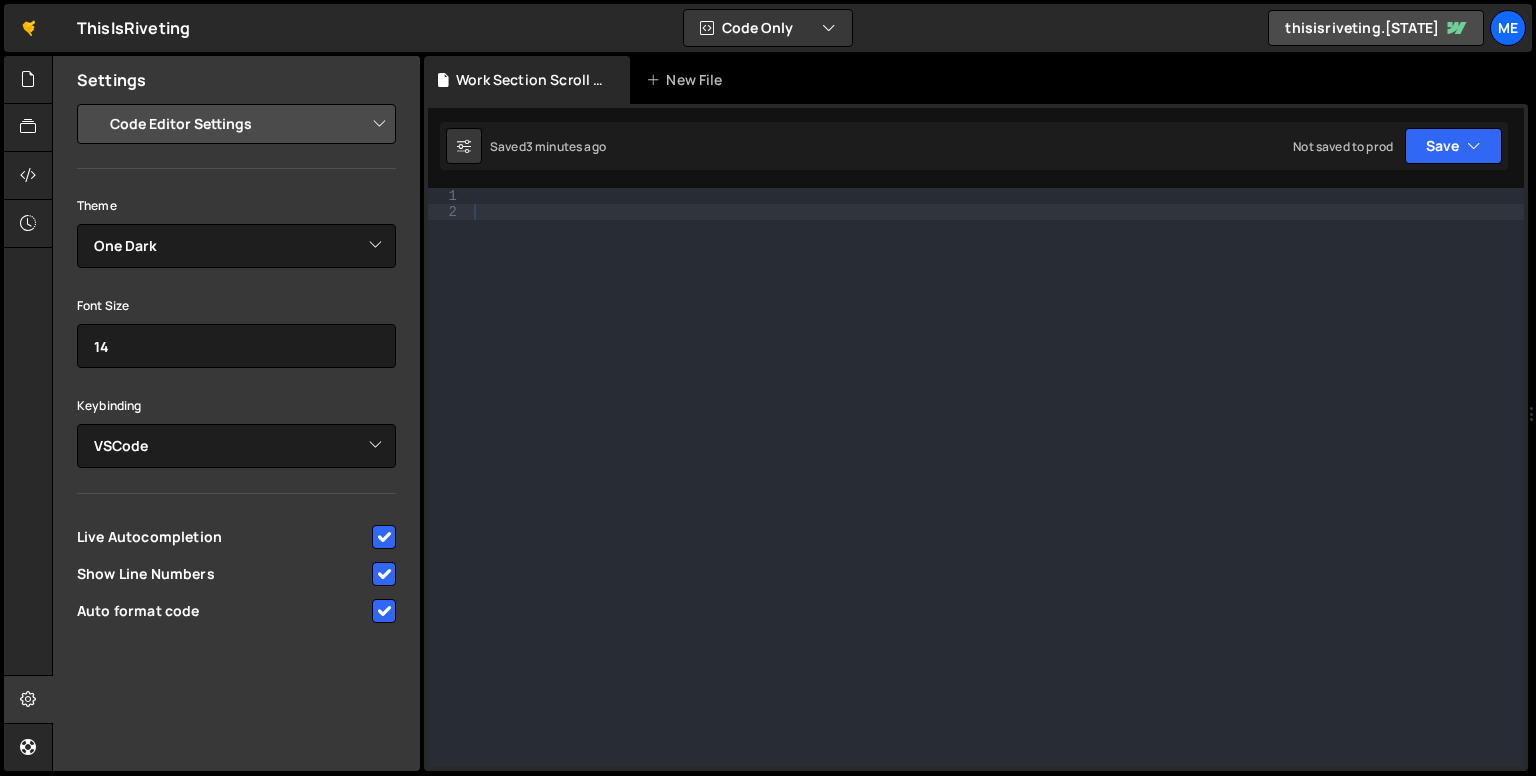 click on "Settings" at bounding box center (236, 80) 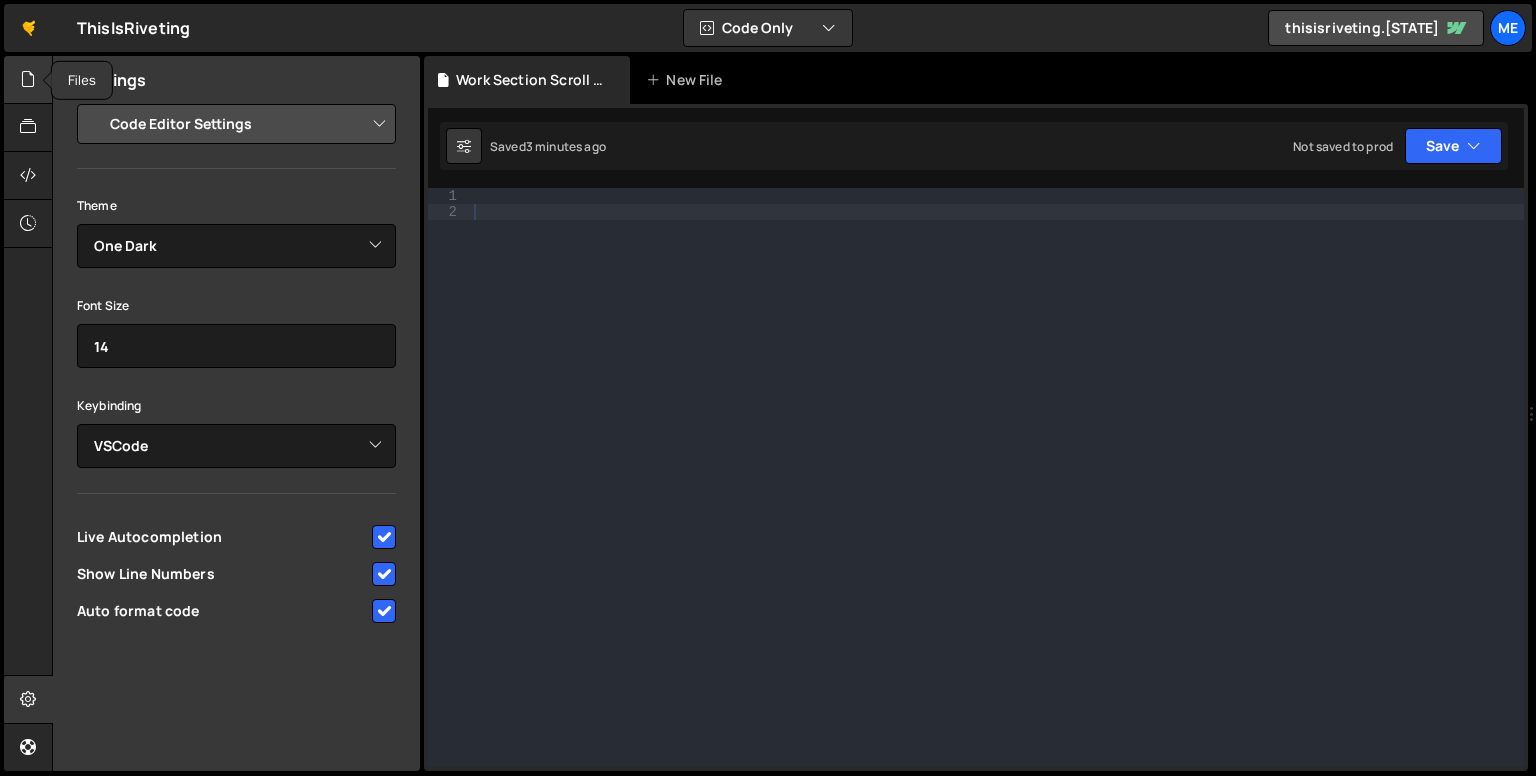 click at bounding box center [28, 79] 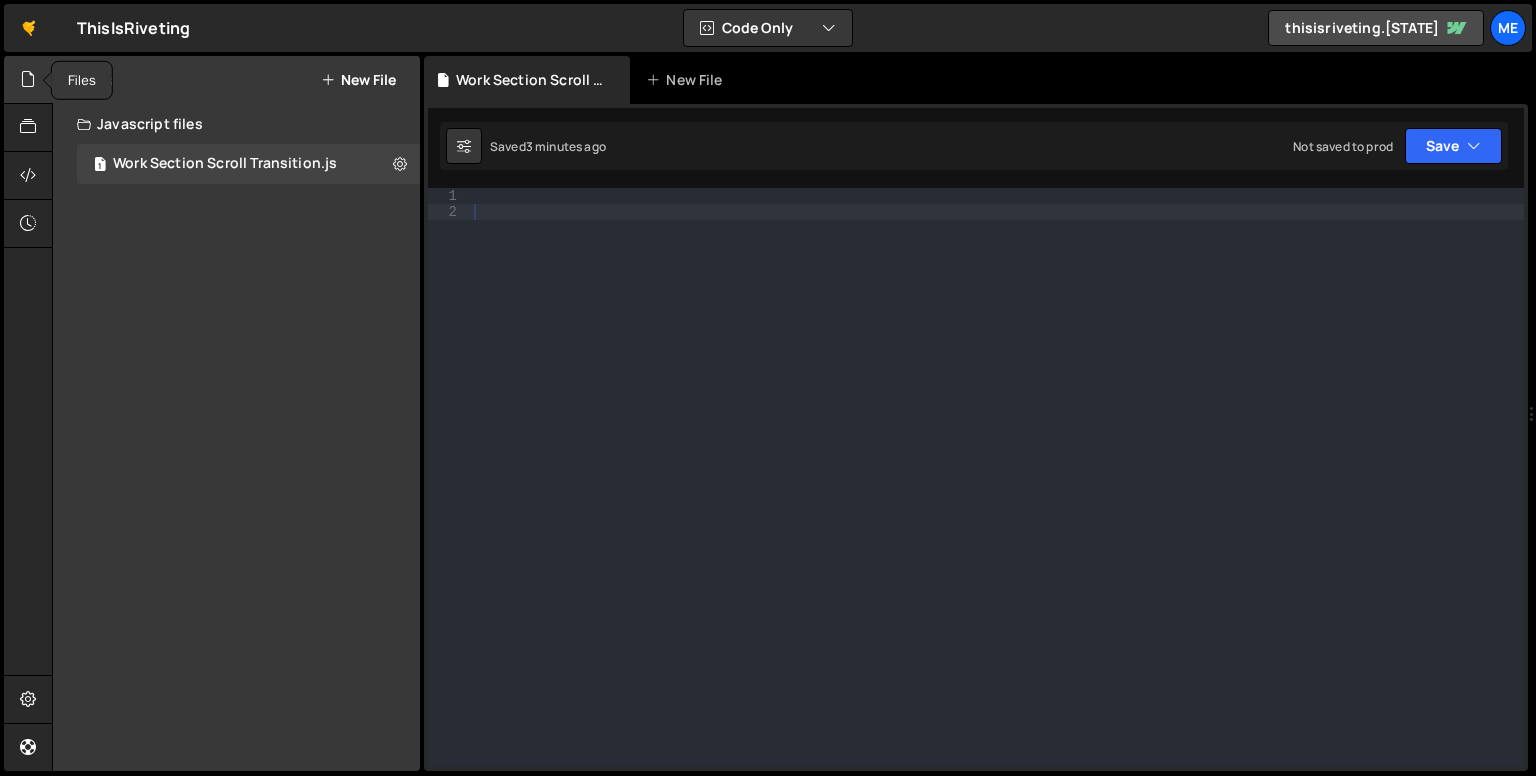 click at bounding box center [28, 79] 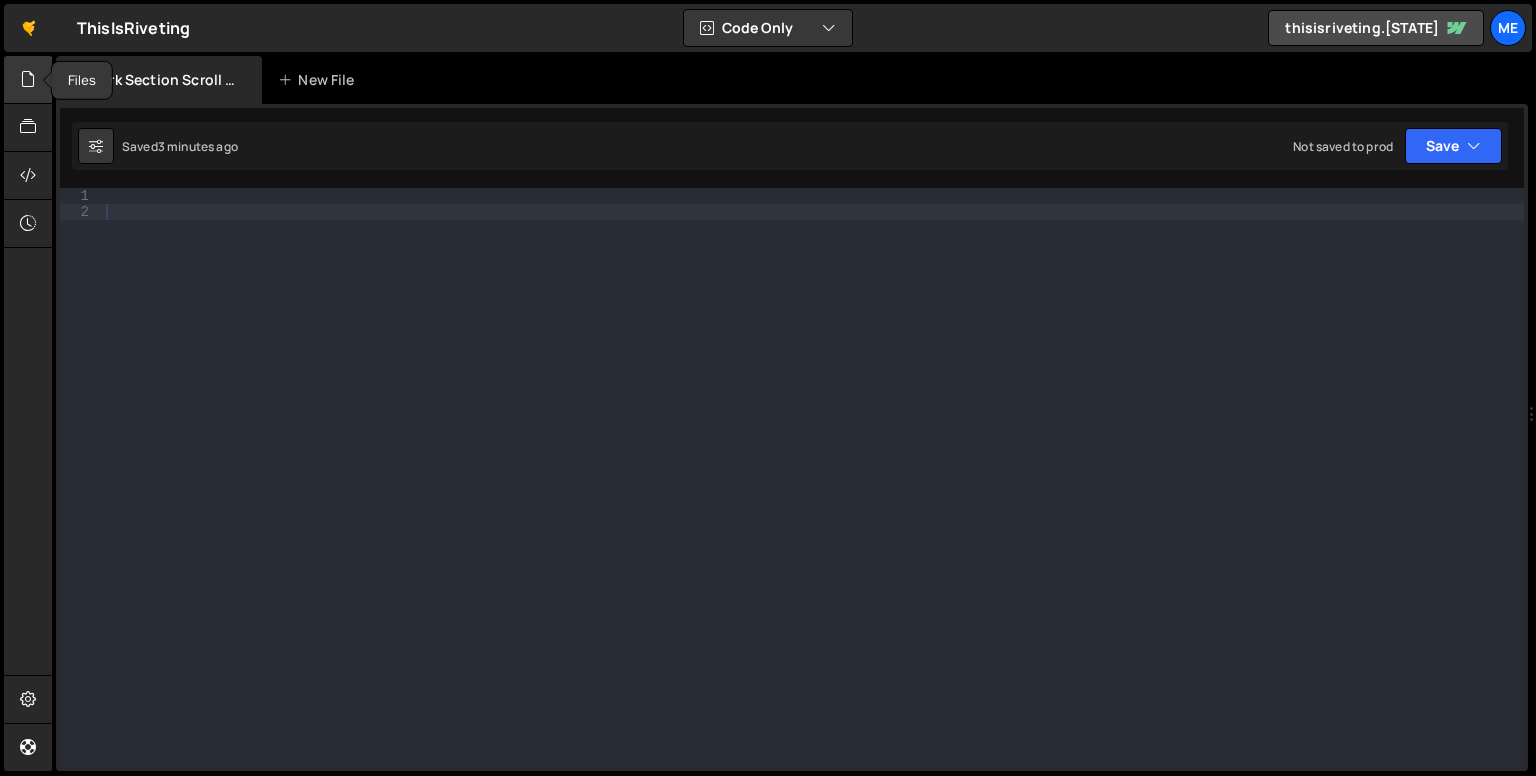 click at bounding box center (28, 79) 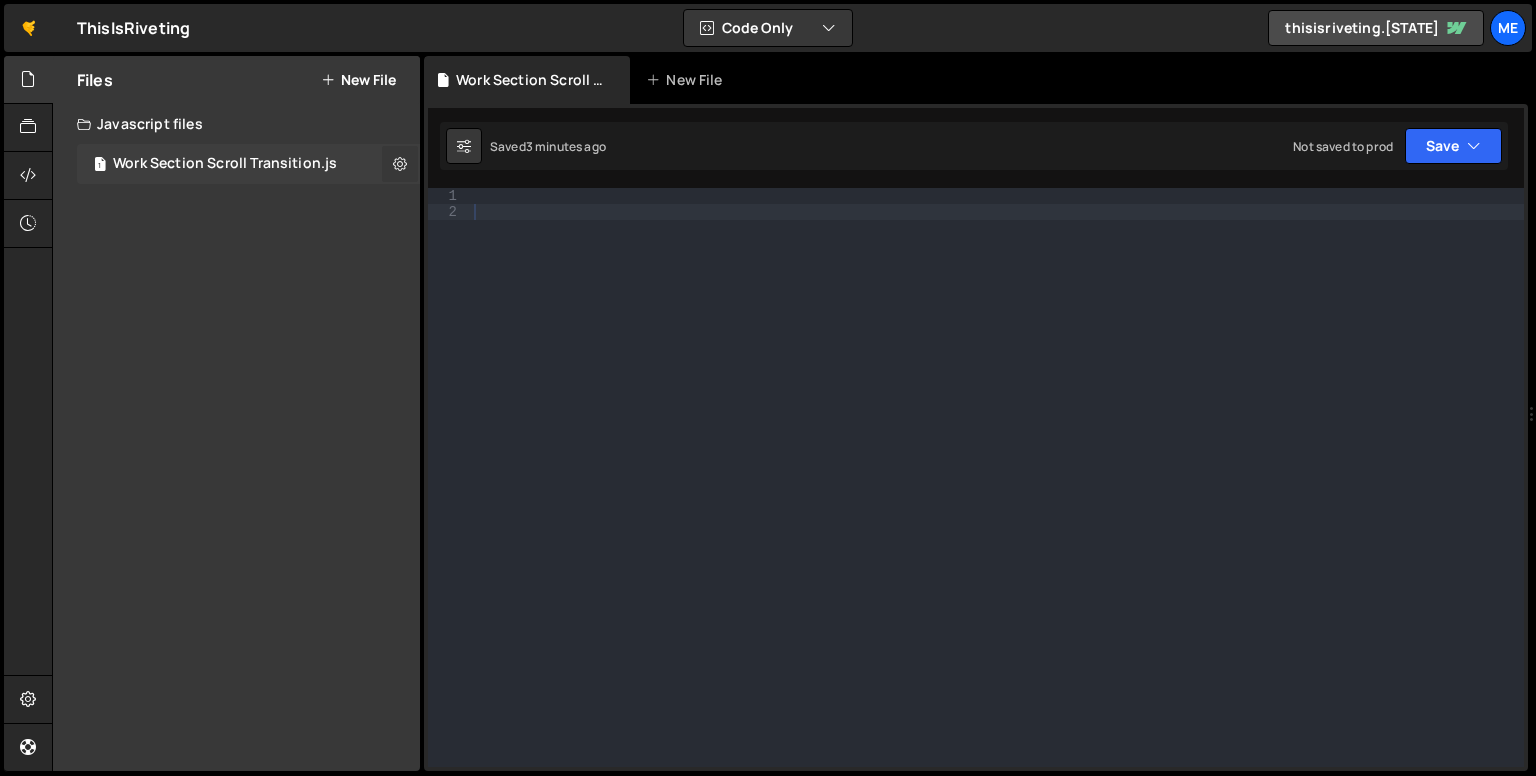 click at bounding box center (400, 163) 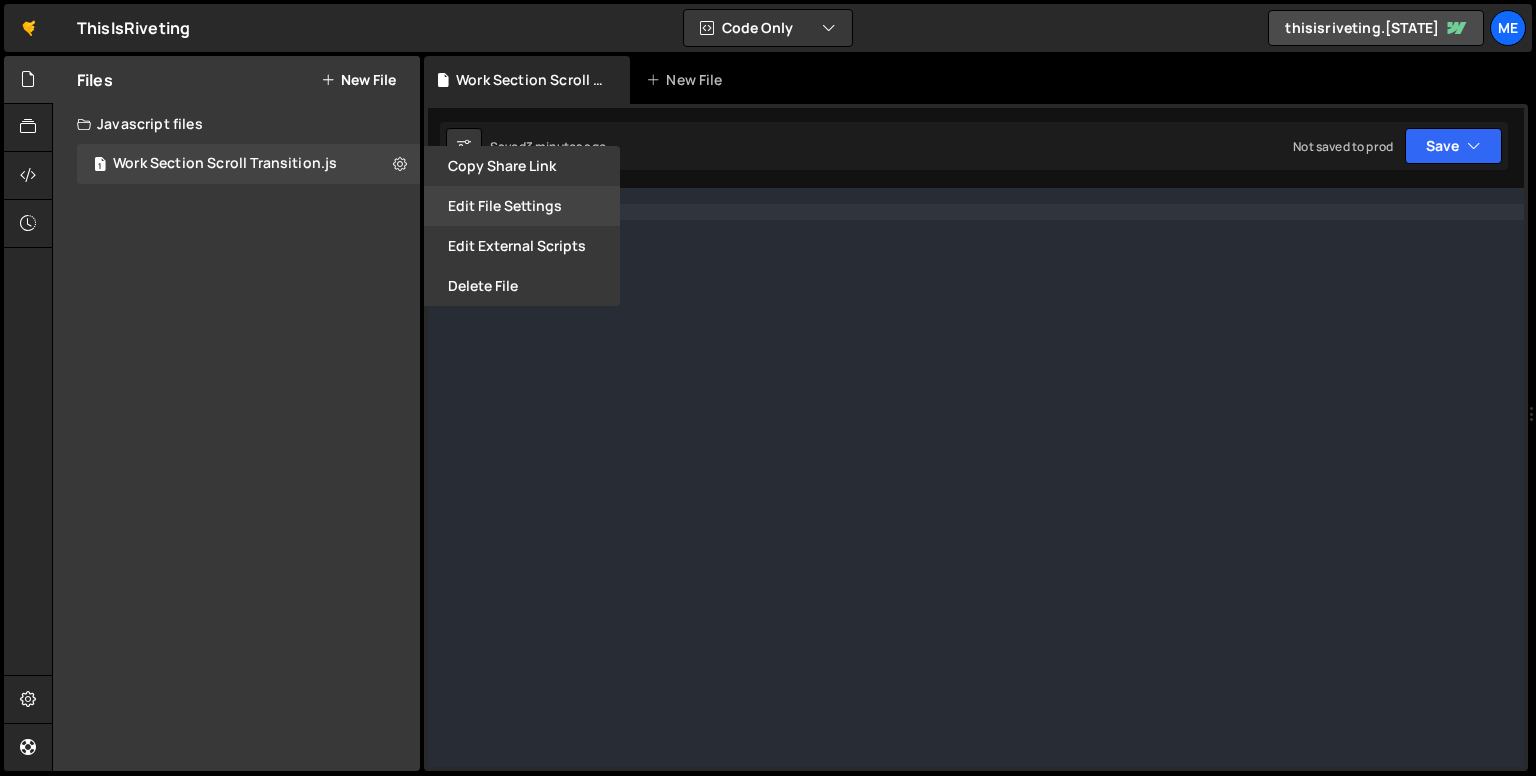 click on "Edit File Settings" at bounding box center [522, 206] 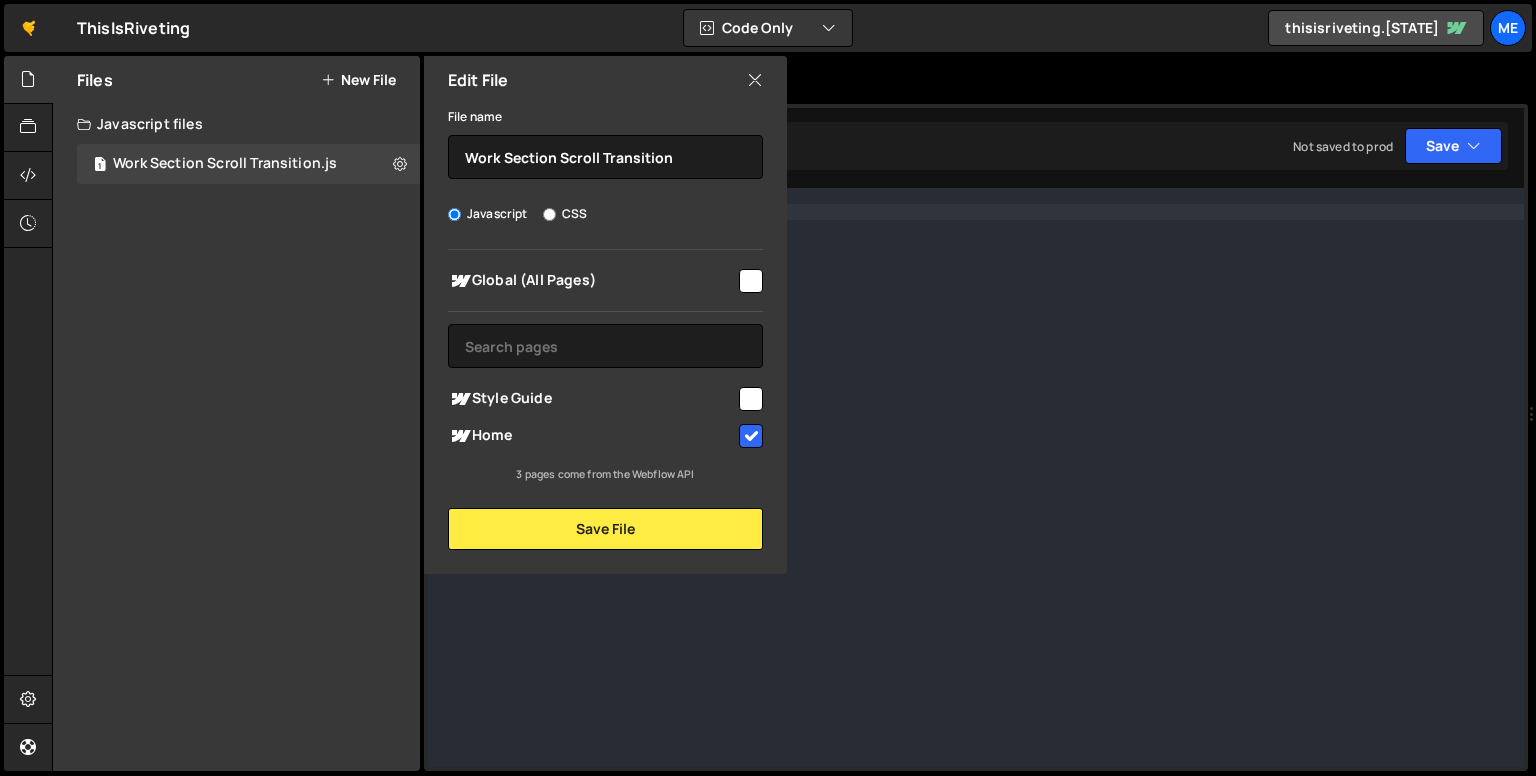 click at bounding box center (755, 80) 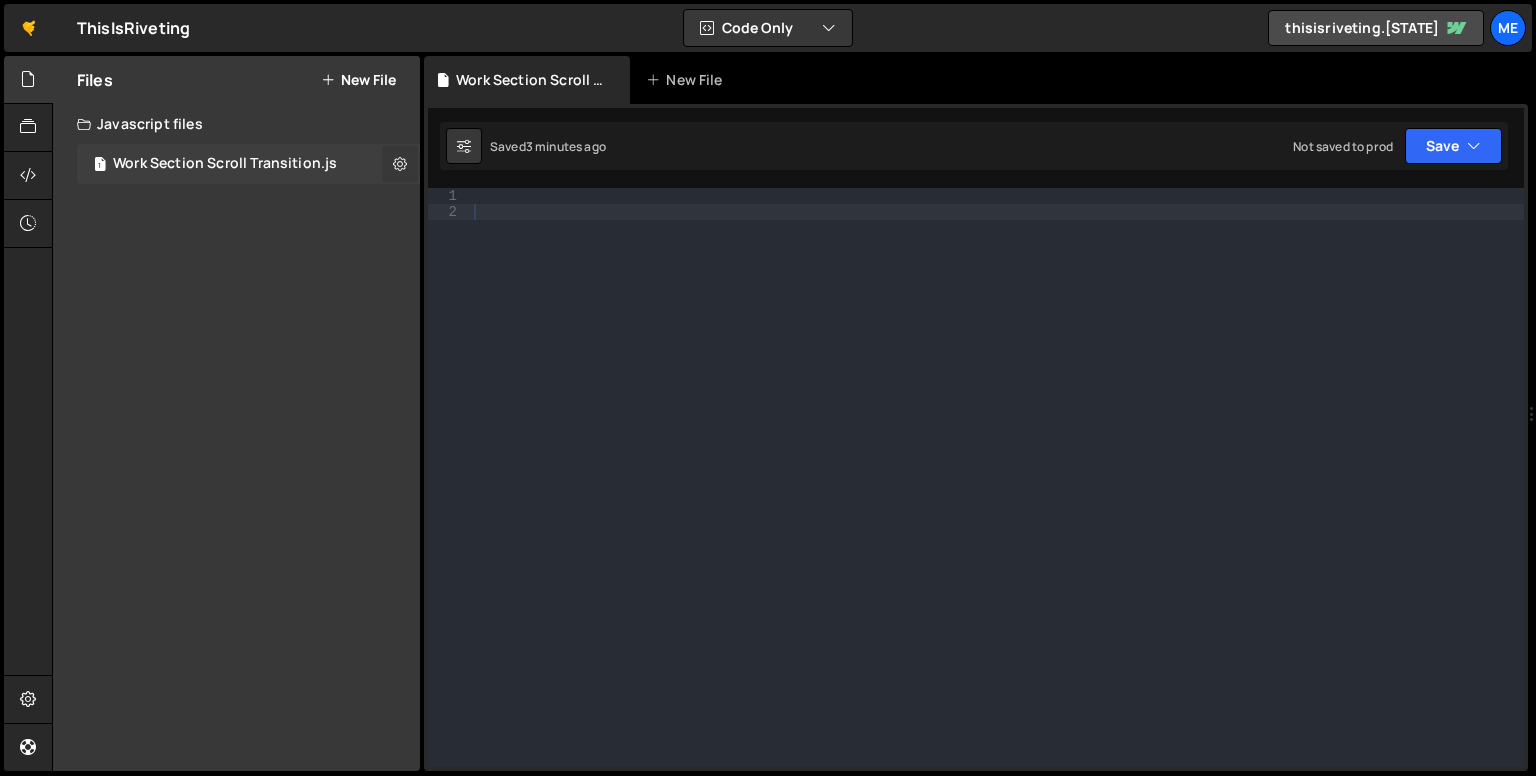 click at bounding box center (400, 163) 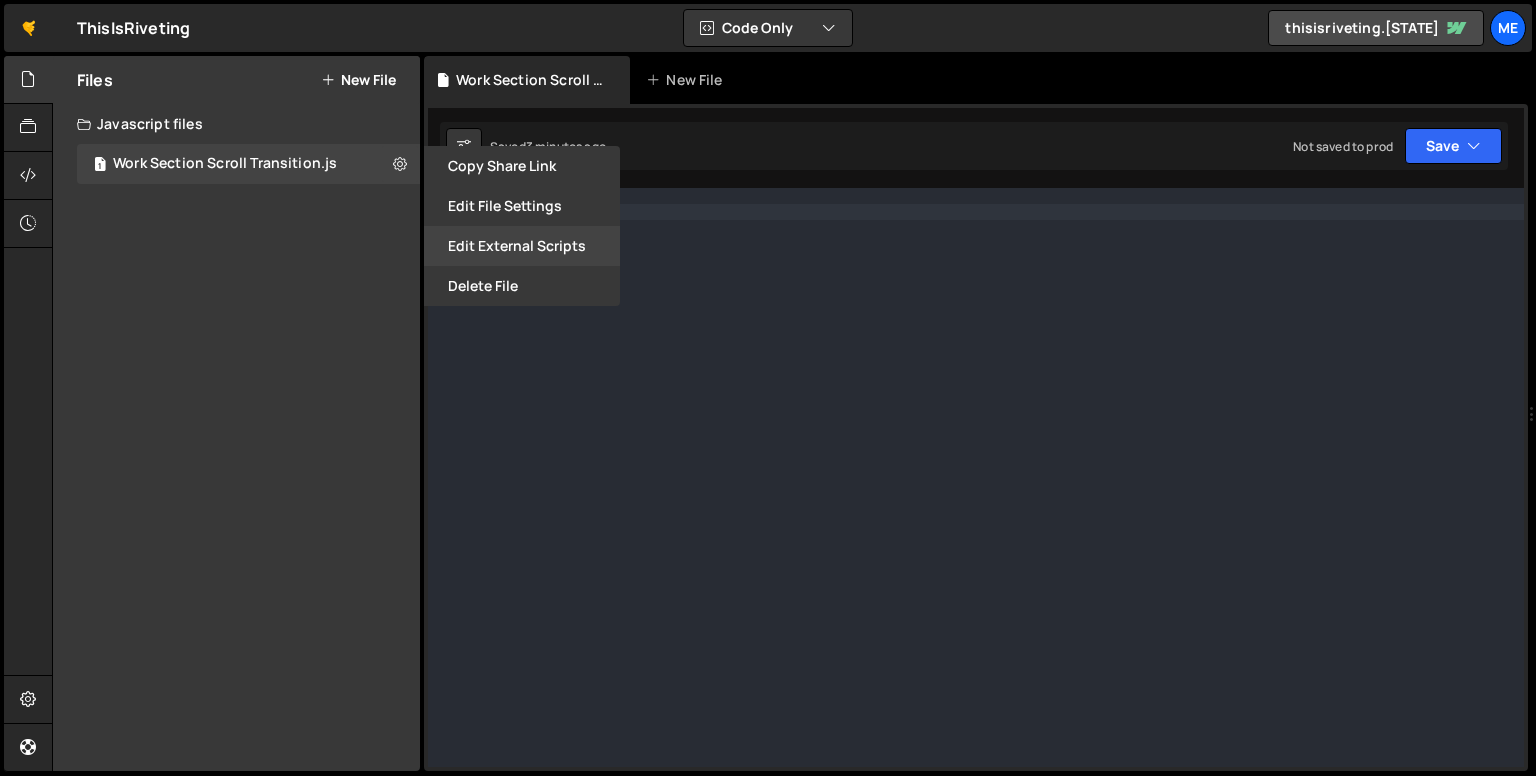 click on "Edit External Scripts" at bounding box center [522, 246] 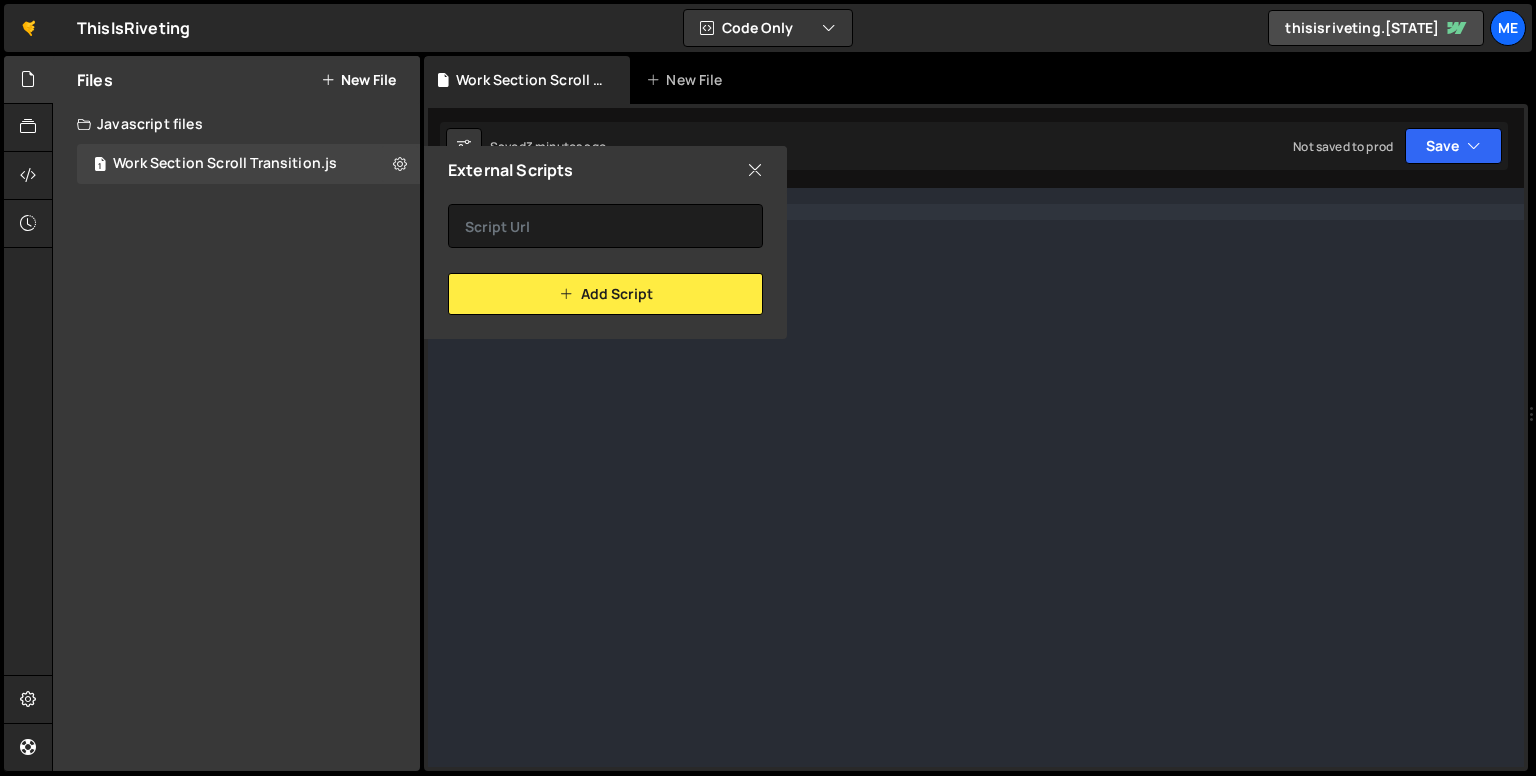 click on "External Scripts" at bounding box center [605, 170] 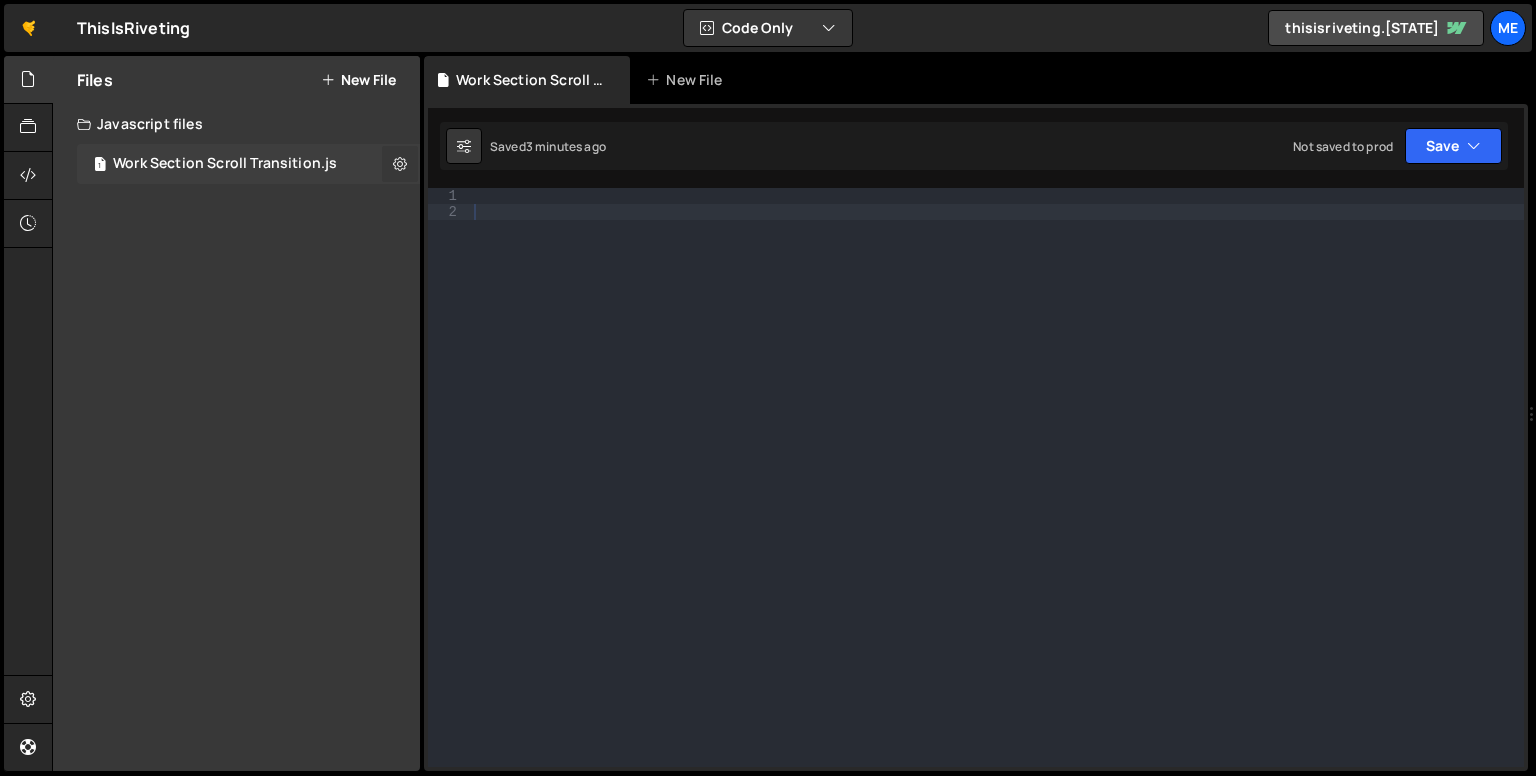 click at bounding box center [400, 163] 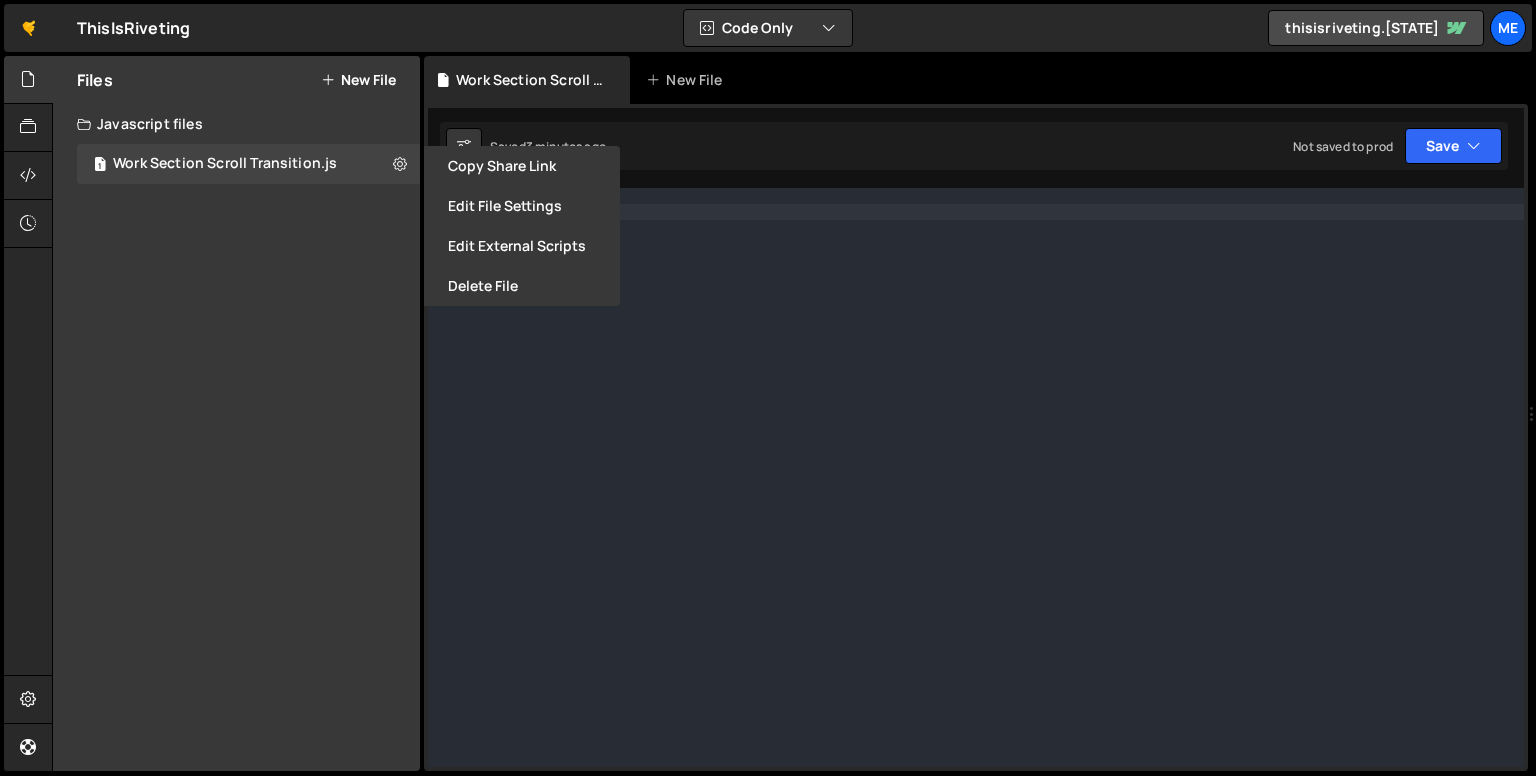 click at bounding box center (997, 493) 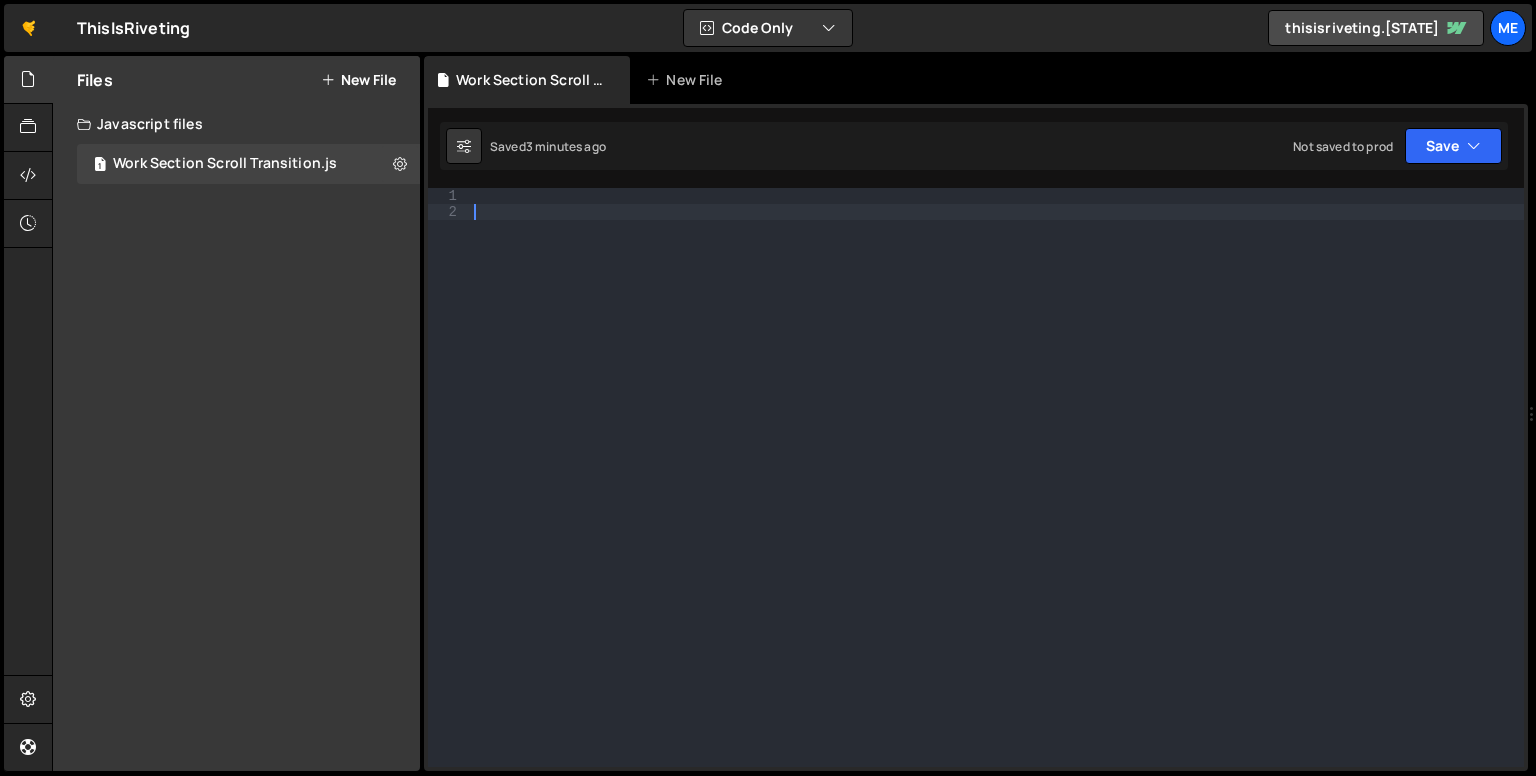click at bounding box center (997, 493) 